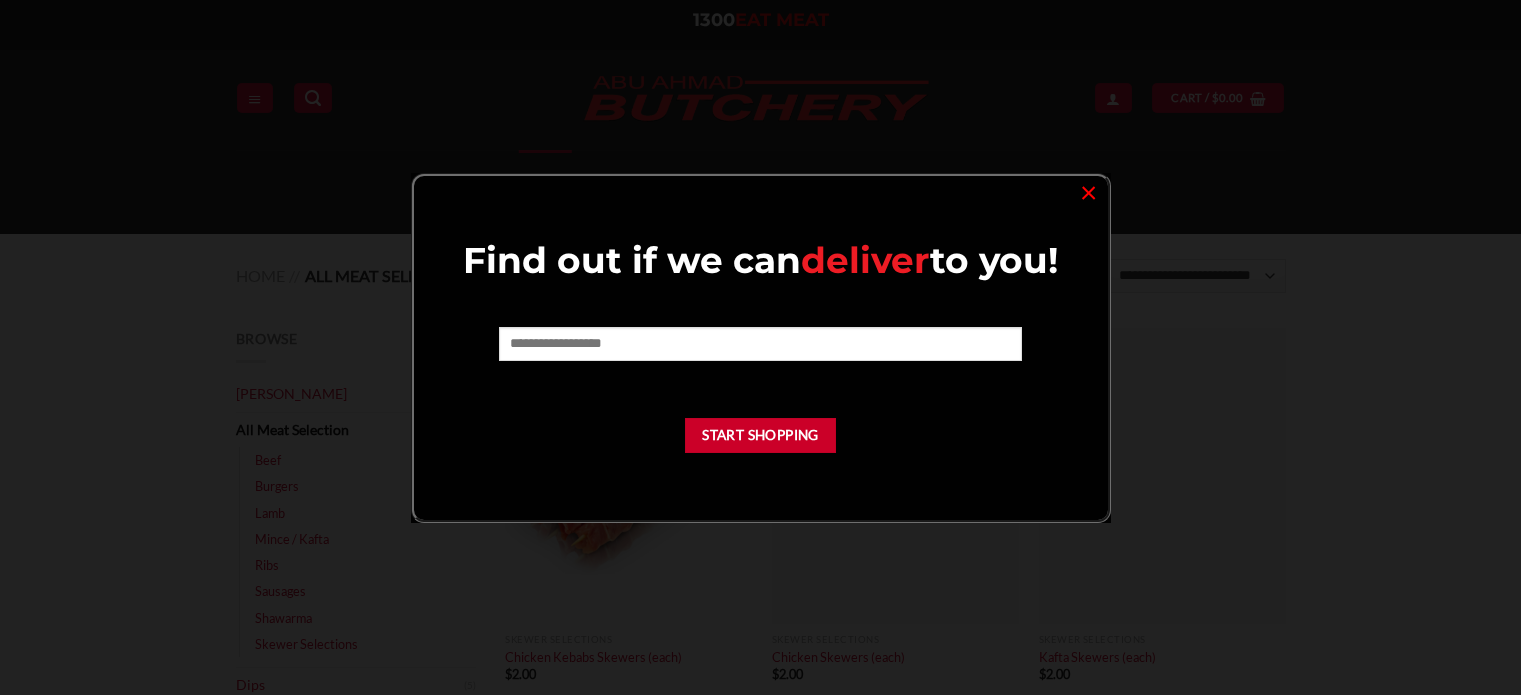 scroll, scrollTop: 0, scrollLeft: 0, axis: both 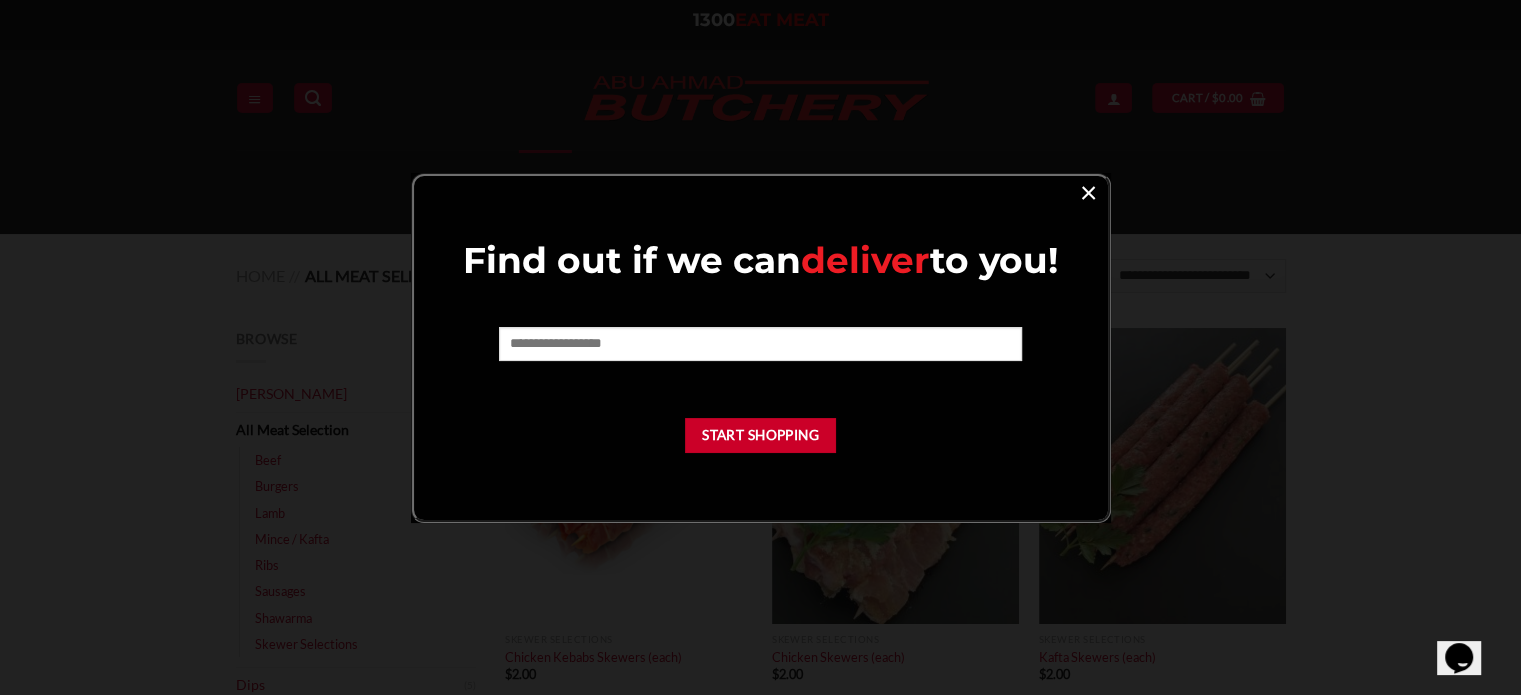 click on "×" at bounding box center [1088, 191] 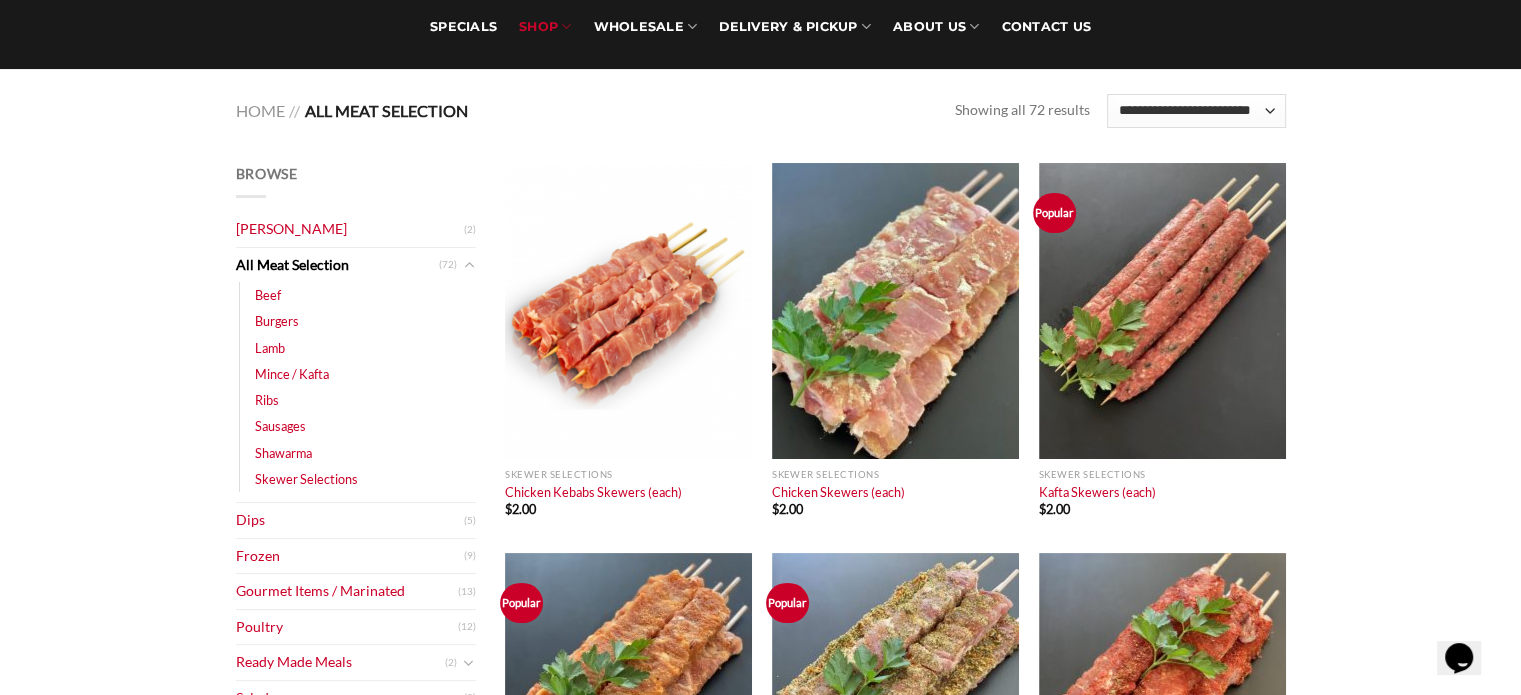 scroll, scrollTop: 200, scrollLeft: 0, axis: vertical 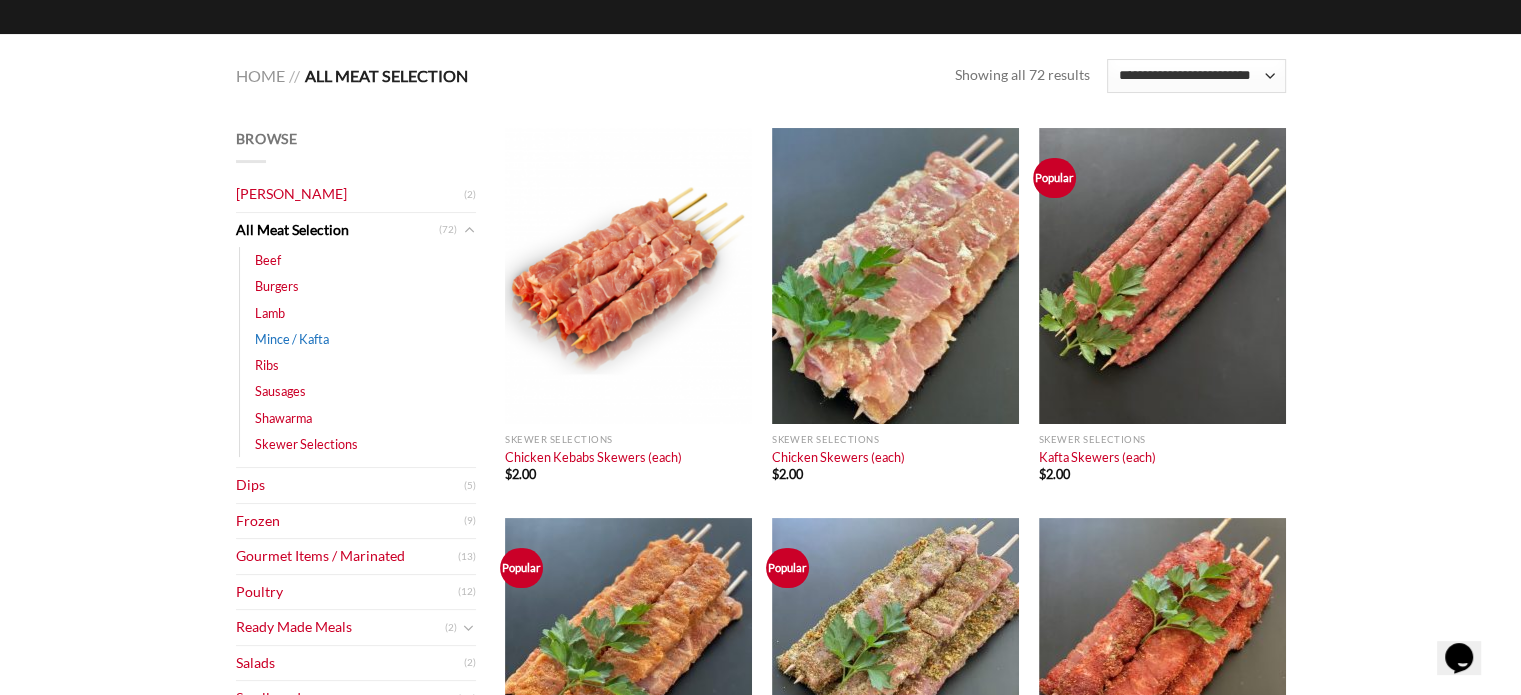 click on "Mince / Kafta" at bounding box center (292, 339) 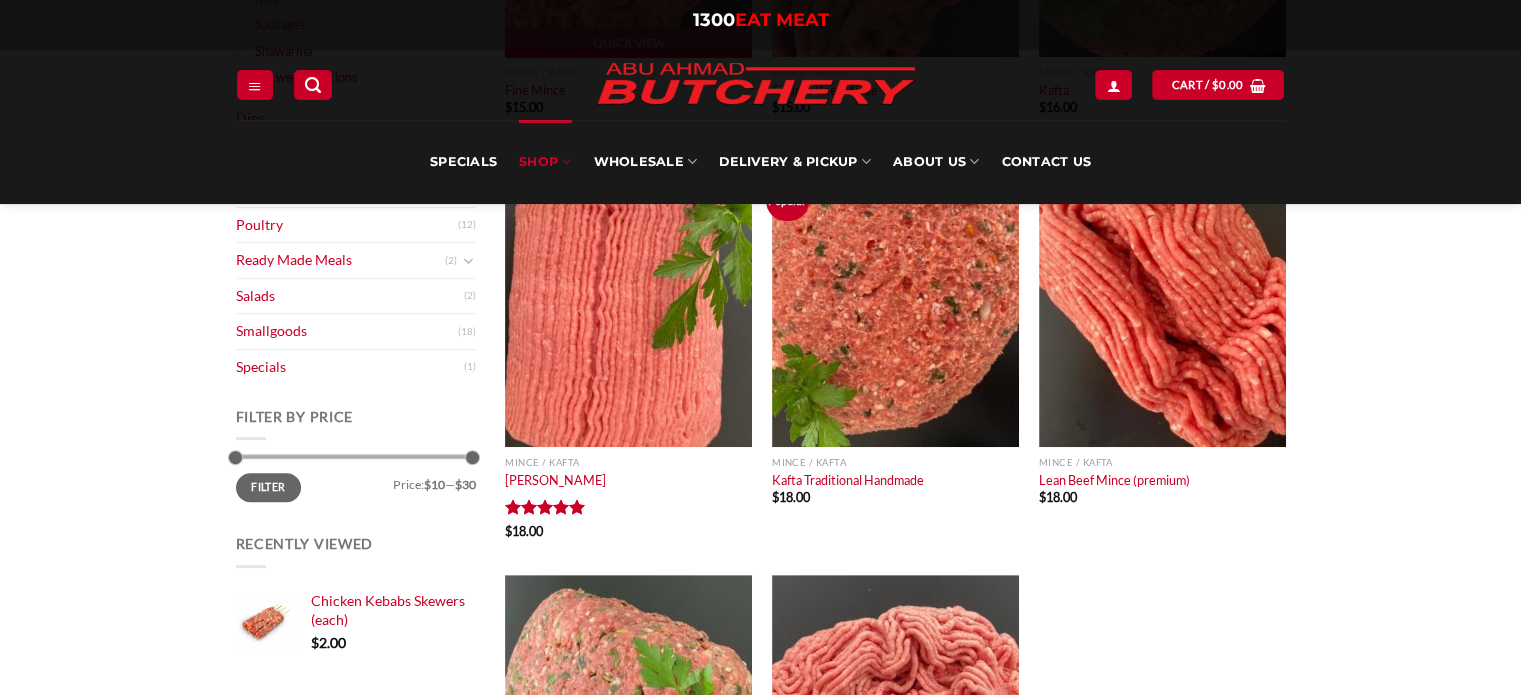 scroll, scrollTop: 600, scrollLeft: 0, axis: vertical 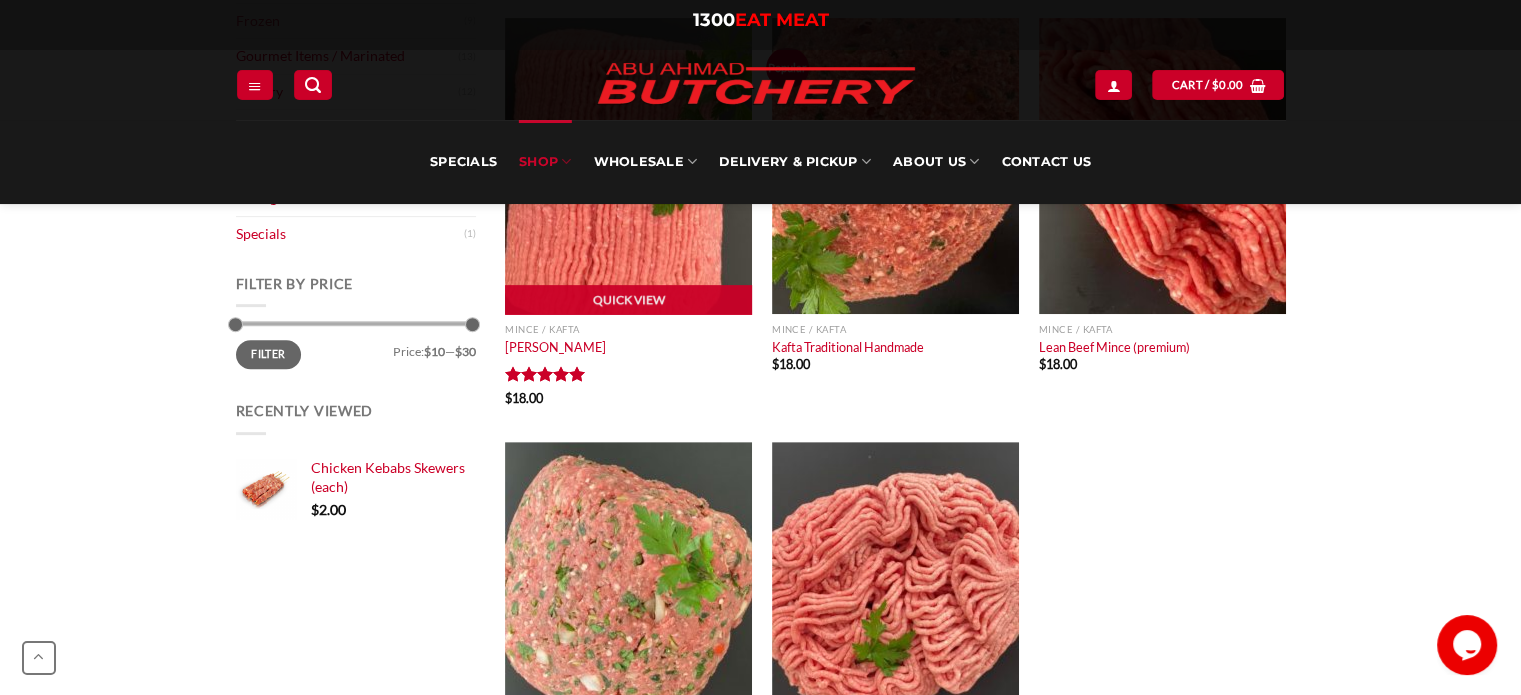 click at bounding box center (628, 166) 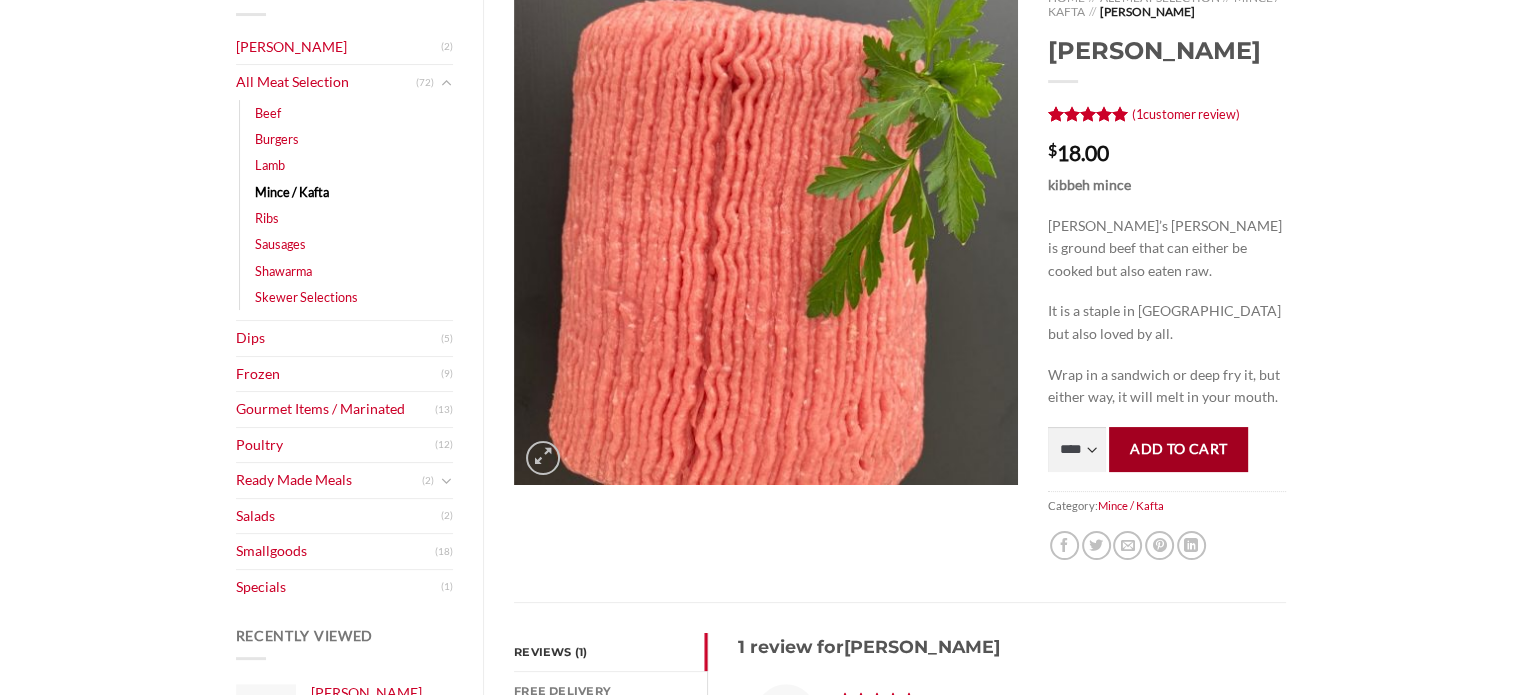 scroll, scrollTop: 300, scrollLeft: 0, axis: vertical 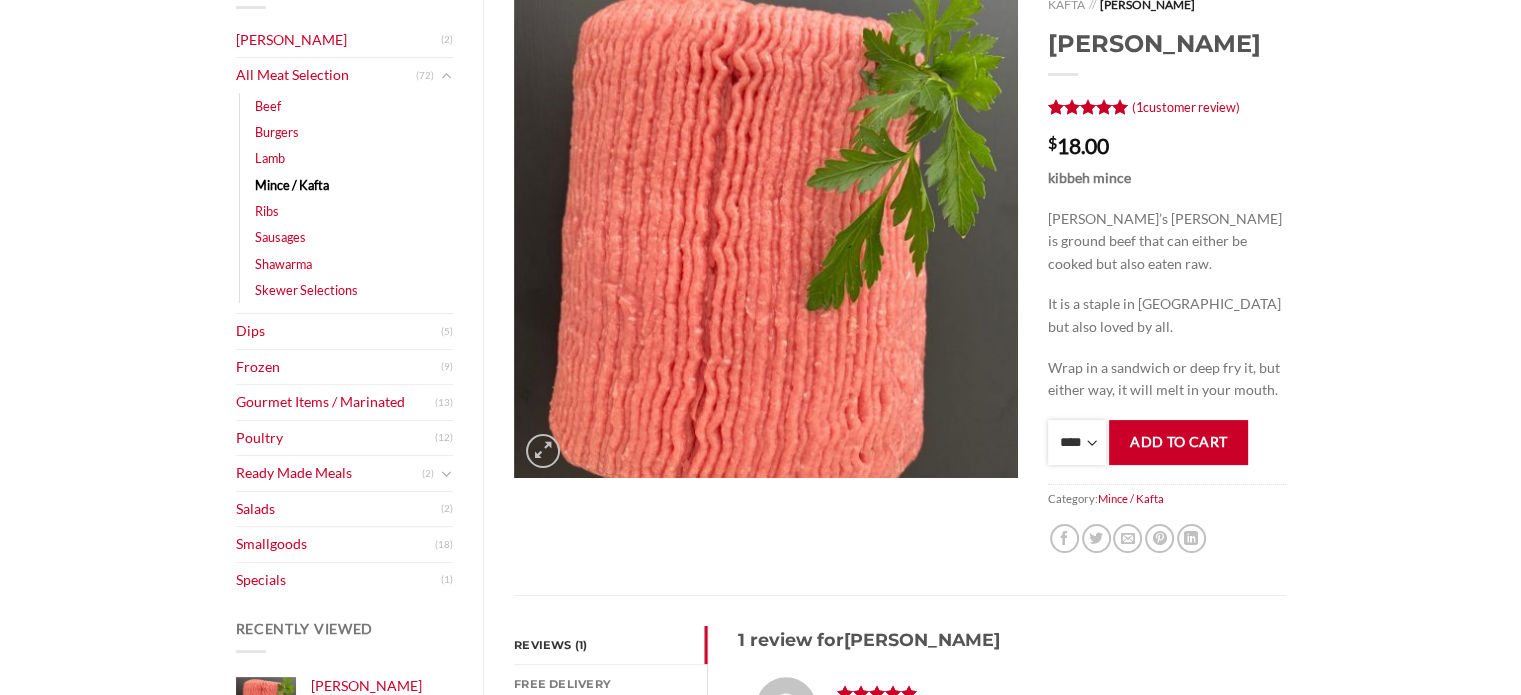 drag, startPoint x: 1077, startPoint y: 445, endPoint x: 1096, endPoint y: 485, distance: 44.28318 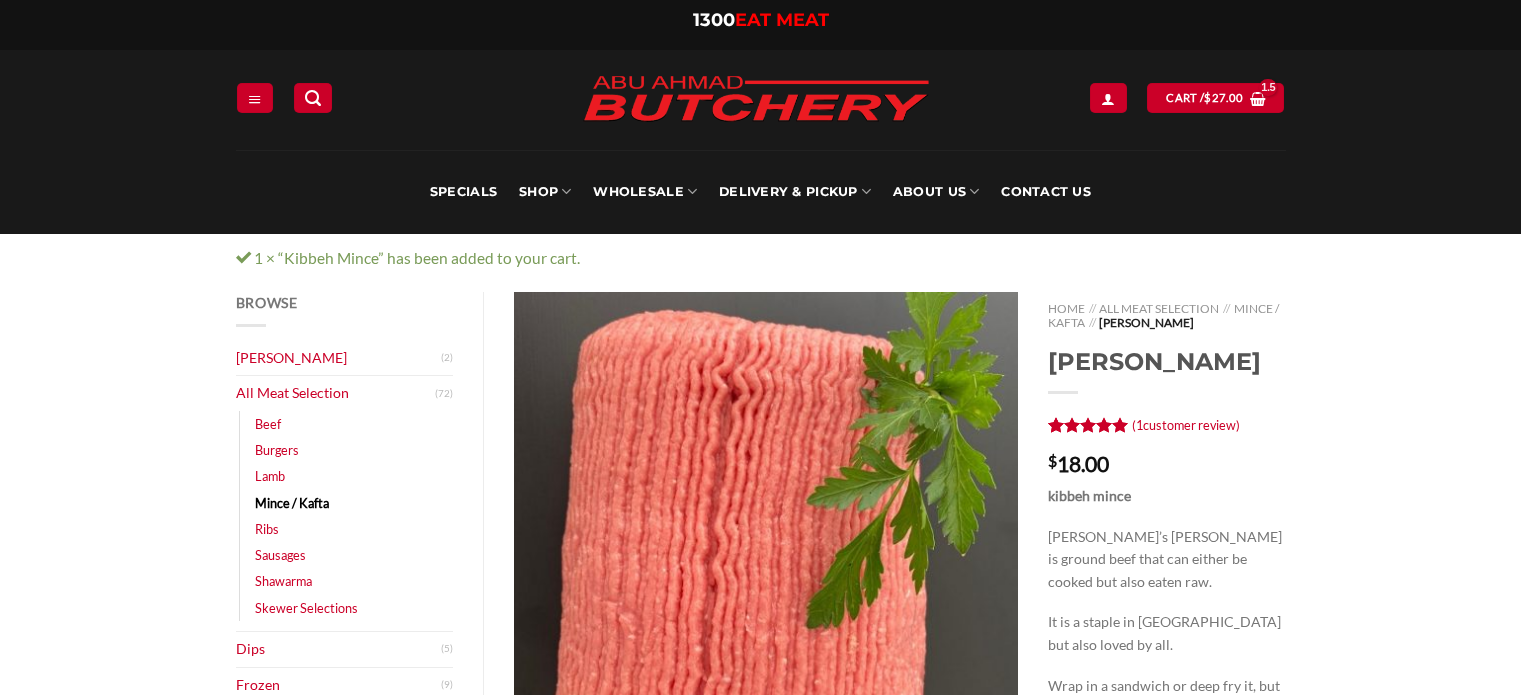 scroll, scrollTop: 0, scrollLeft: 0, axis: both 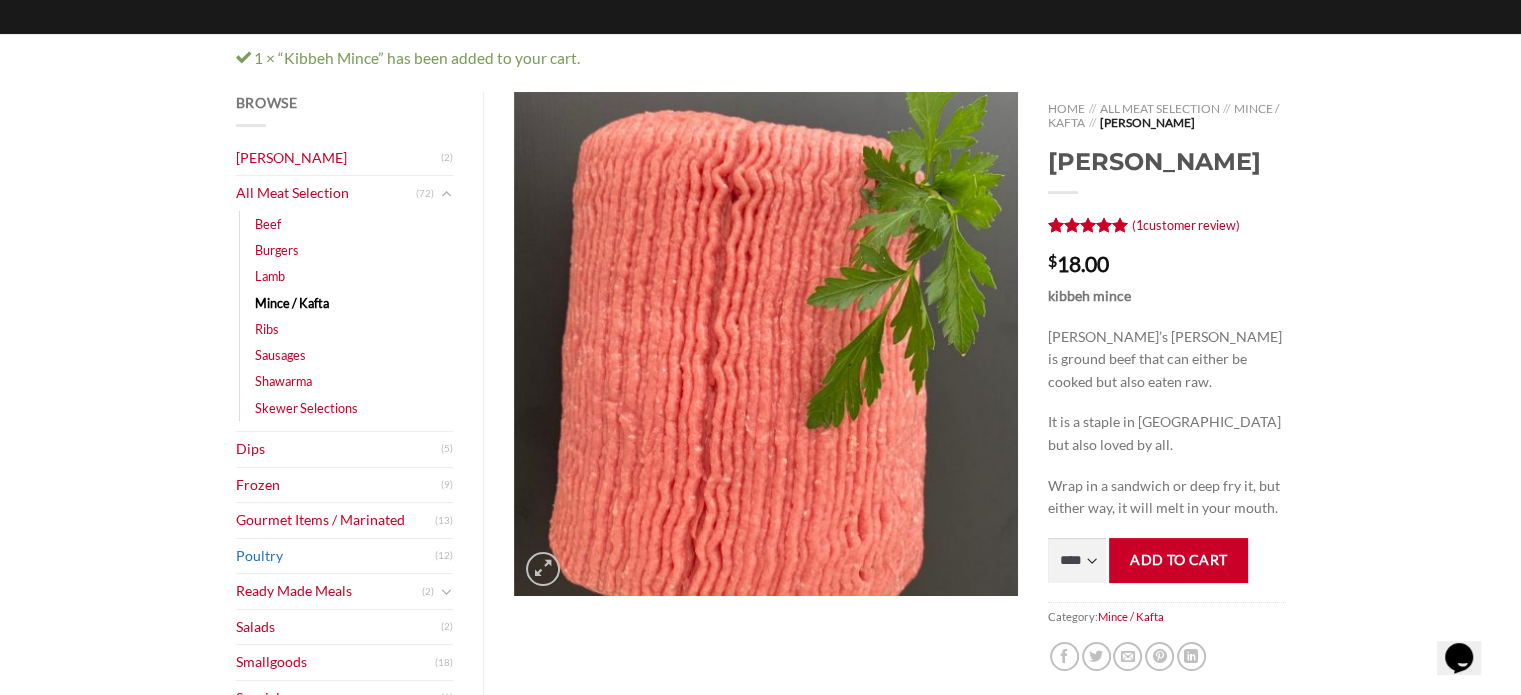 click on "Poultry" at bounding box center (336, 556) 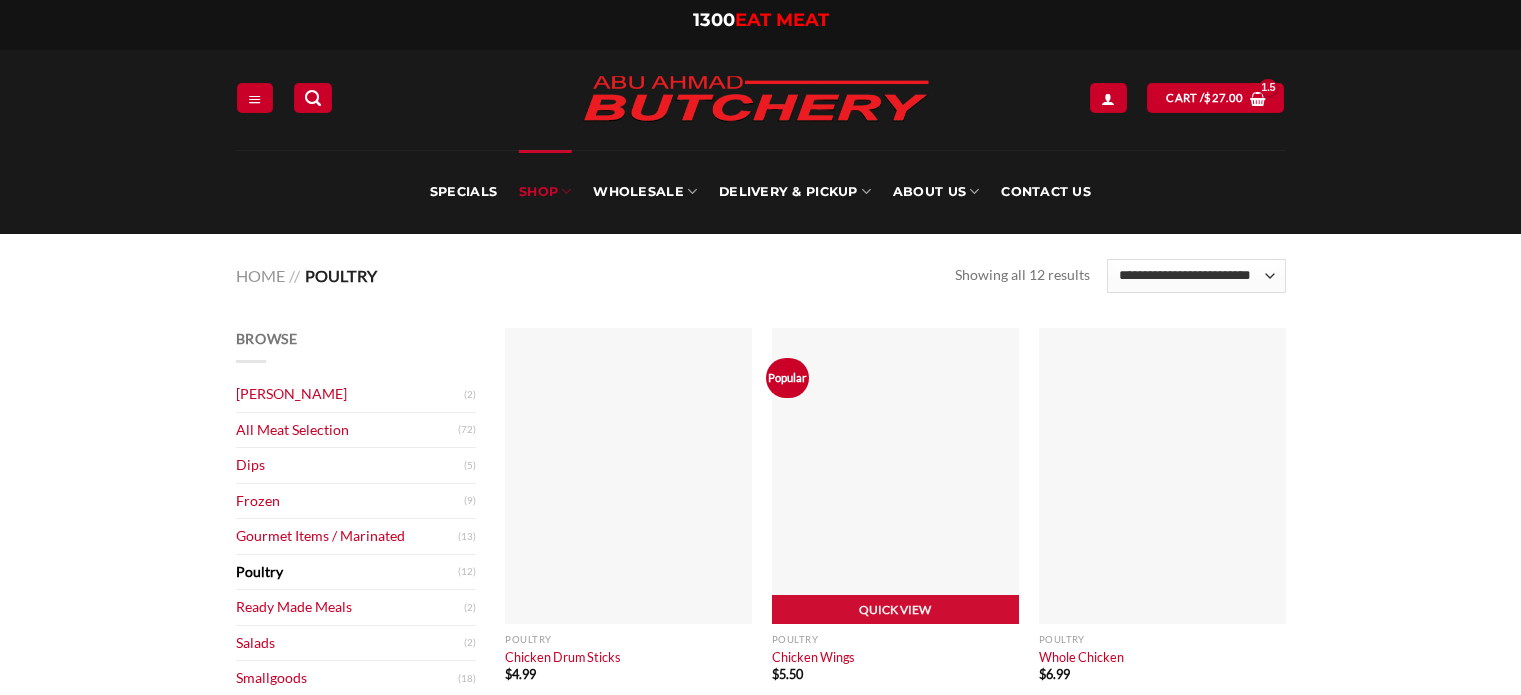scroll, scrollTop: 0, scrollLeft: 0, axis: both 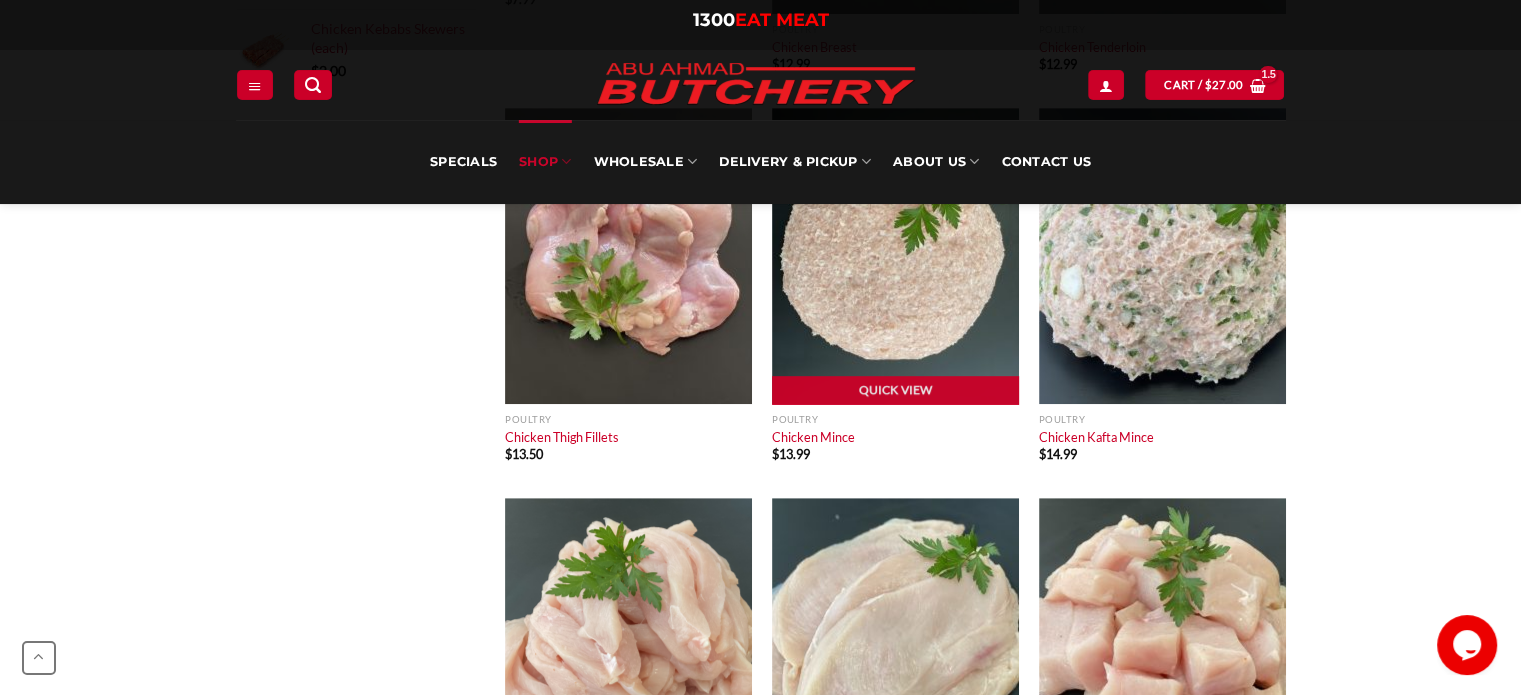 click at bounding box center [895, 256] 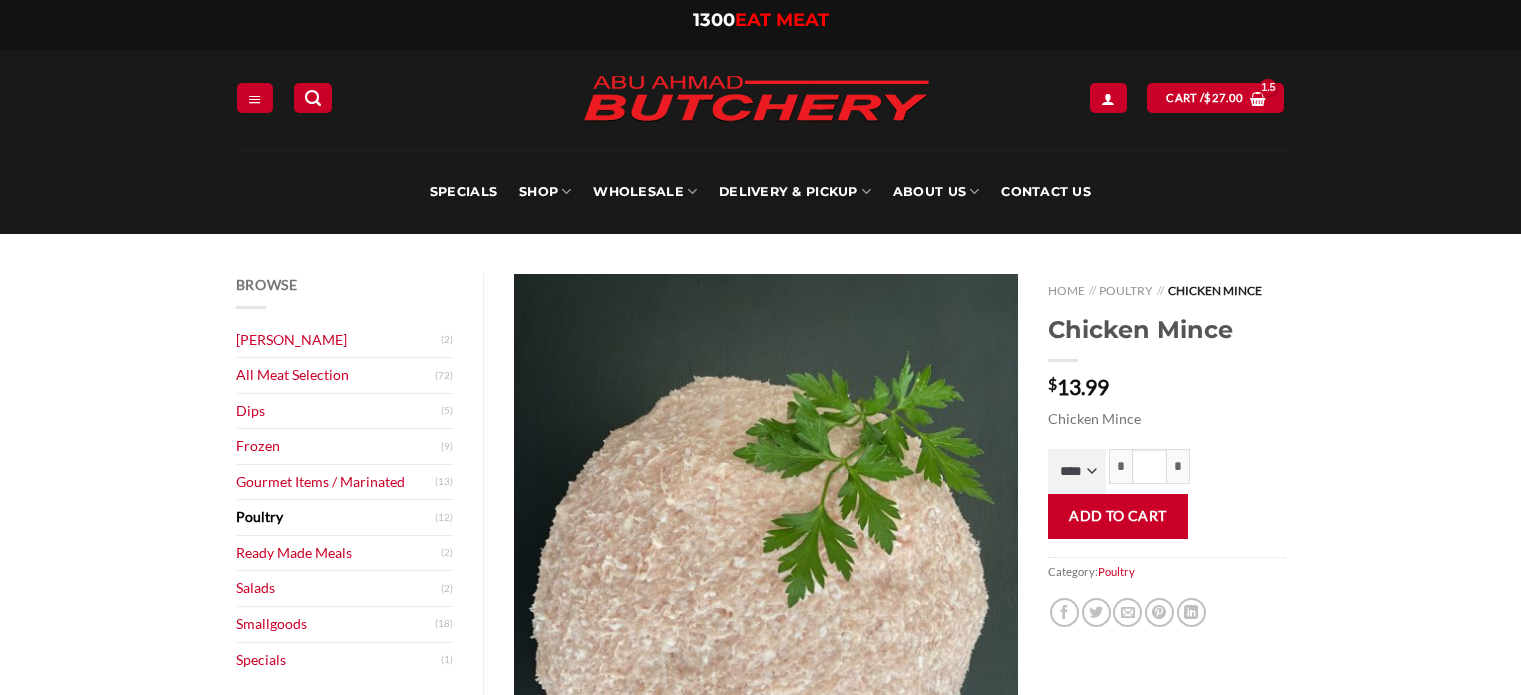 scroll, scrollTop: 0, scrollLeft: 0, axis: both 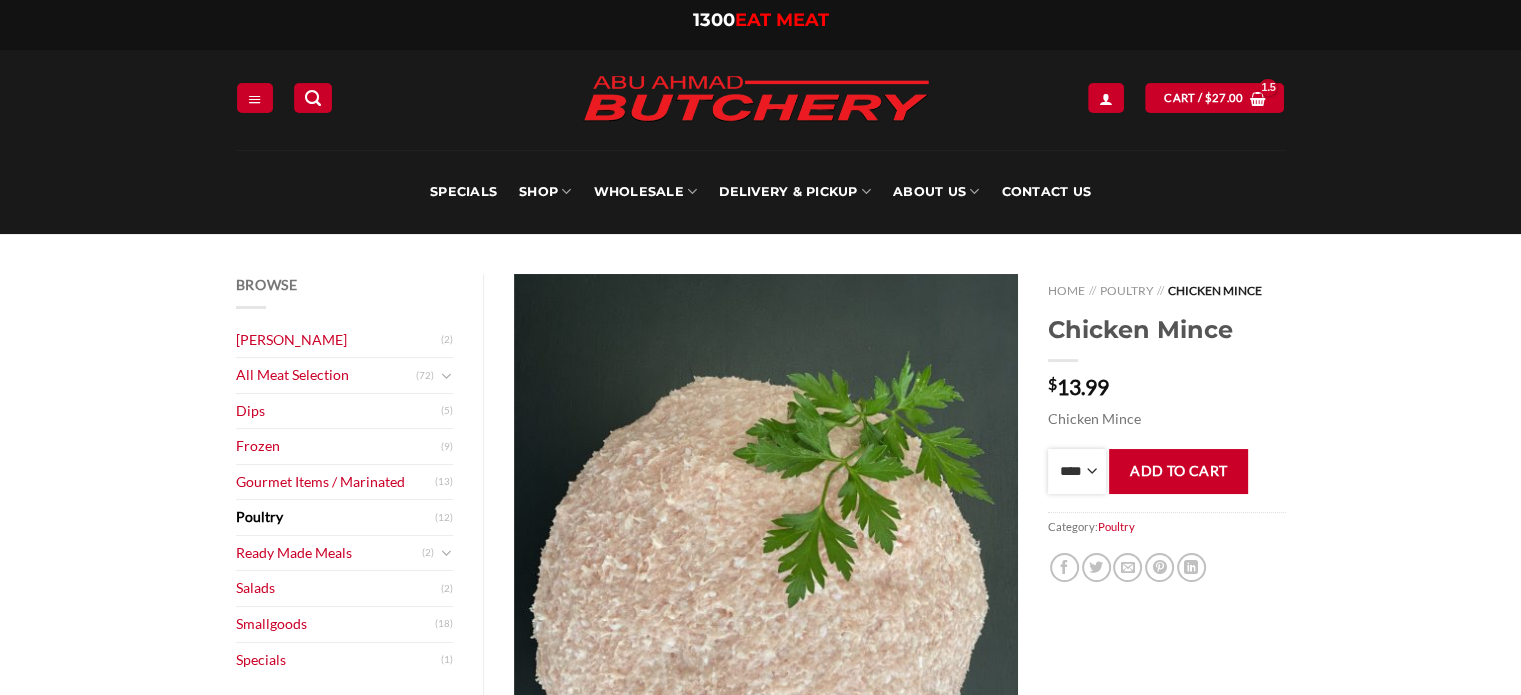 click on "**** * *** * *** * *** * *** * *** * *** * *** * *** * *** ** **** ** **** ** **** ** **** ** **** ** **** ** **** ** **** ** **** ** **** ** **** ** **** ** **** ** **** ** **** ** **** ** **** ** **** ** **** ** **** ** **** ** **** ** **** ** **** ** **** ** **** ** **** ** **** ** **** ** **** ** **** ** **** ** **** ** **** ** **** ** **** ** **** ** **** ** **** ** **** ** **** ** **** ** **** ** **** ** **** ** **** ** **** ** **** ** **** ** **** ** **** ** **** ** **** ** **** ** **** ** **** ** **** ** **** ** **** ** **** ** **** ** **** ** **** ** **** ** **** ** **** ** **** ** **** ** **** ** **** ** **** ** **** ** **** ** **** ** **** ** **** ** **** ** **** ** **** ** **** ** **** ** **** ** **** ** **** ** **** ** **** ** **** ** **** ** **** ** **** *** ***** *** ***** *** ***** *** ***** *** ***** *** ***** *** ***** *** ***** *** ***** *** ***** *** ***** *** ***** *** ***** *** ***** *** ***** *** ***** *** ***** *** ***** *** ***** *** ***** *** ***** *** ***** *** ***** *** ***** ***" at bounding box center [1077, 471] 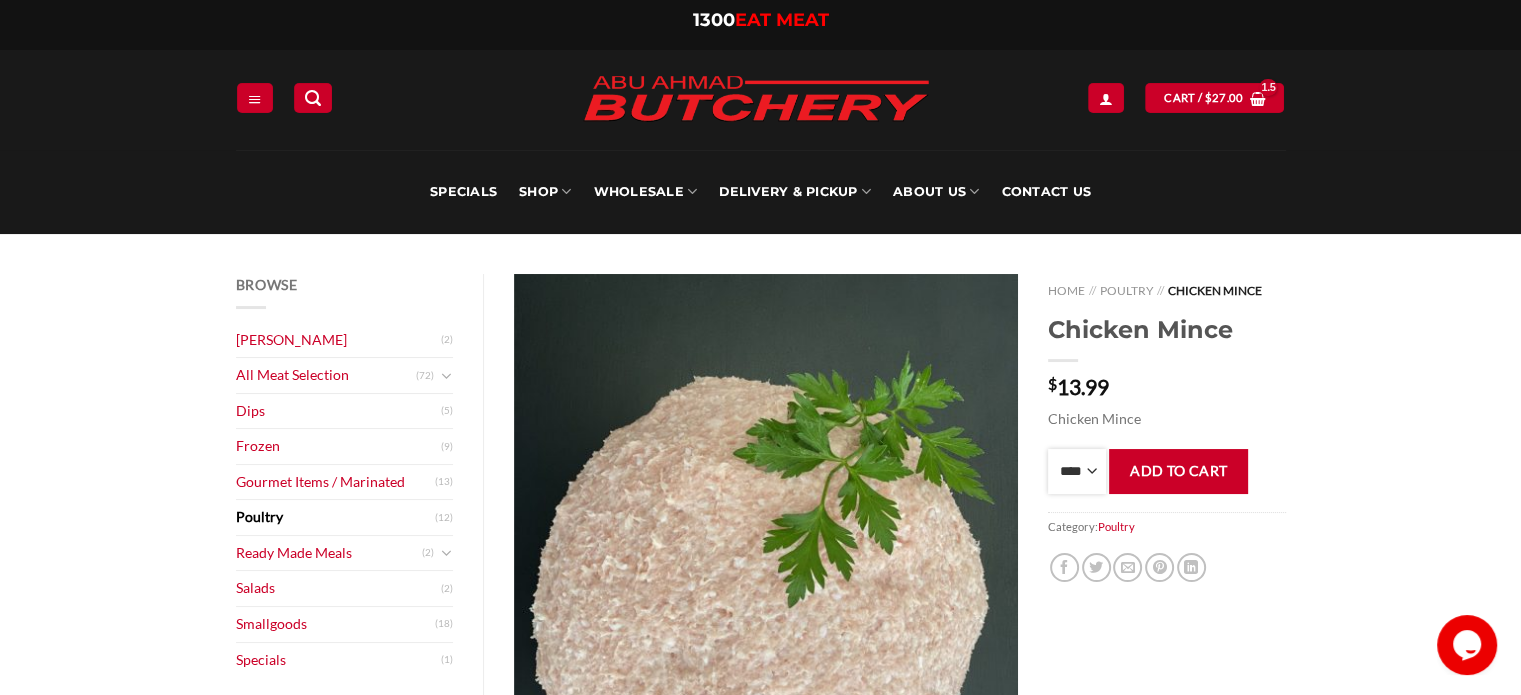 scroll, scrollTop: 0, scrollLeft: 0, axis: both 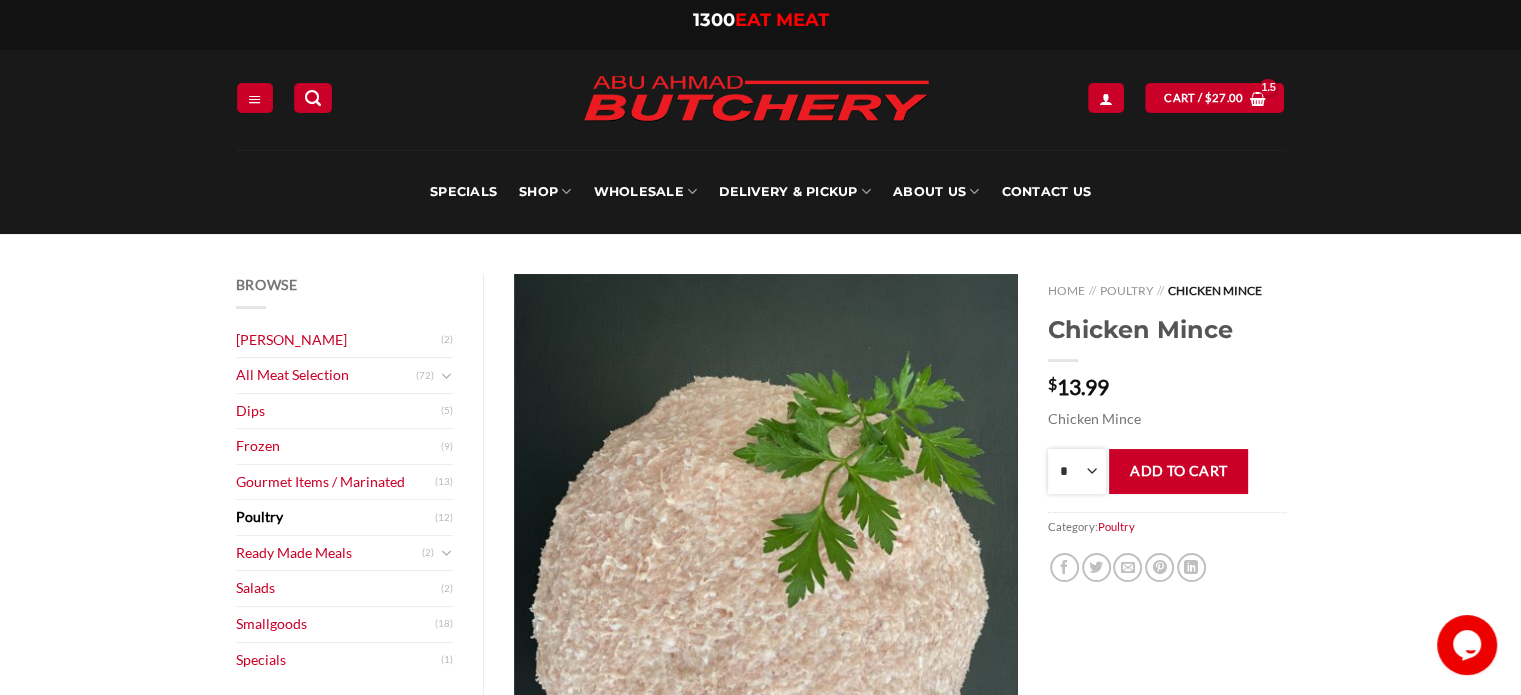 click on "**** * *** * *** * *** * *** * *** * *** * *** * *** * *** ** **** ** **** ** **** ** **** ** **** ** **** ** **** ** **** ** **** ** **** ** **** ** **** ** **** ** **** ** **** ** **** ** **** ** **** ** **** ** **** ** **** ** **** ** **** ** **** ** **** ** **** ** **** ** **** ** **** ** **** ** **** ** **** ** **** ** **** ** **** ** **** ** **** ** **** ** **** ** **** ** **** ** **** ** **** ** **** ** **** ** **** ** **** ** **** ** **** ** **** ** **** ** **** ** **** ** **** ** **** ** **** ** **** ** **** ** **** ** **** ** **** ** **** ** **** ** **** ** **** ** **** ** **** ** **** ** **** ** **** ** **** ** **** ** **** ** **** ** **** ** **** ** **** ** **** ** **** ** **** ** **** ** **** ** **** ** **** ** **** ** **** ** **** ** **** ** **** ** **** *** ***** *** ***** *** ***** *** ***** *** ***** *** ***** *** ***** *** ***** *** ***** *** ***** *** ***** *** ***** *** ***** *** ***** *** ***** *** ***** *** ***** *** ***** *** ***** *** ***** *** ***** *** ***** *** ***** *** ***** ***" at bounding box center [1077, 471] 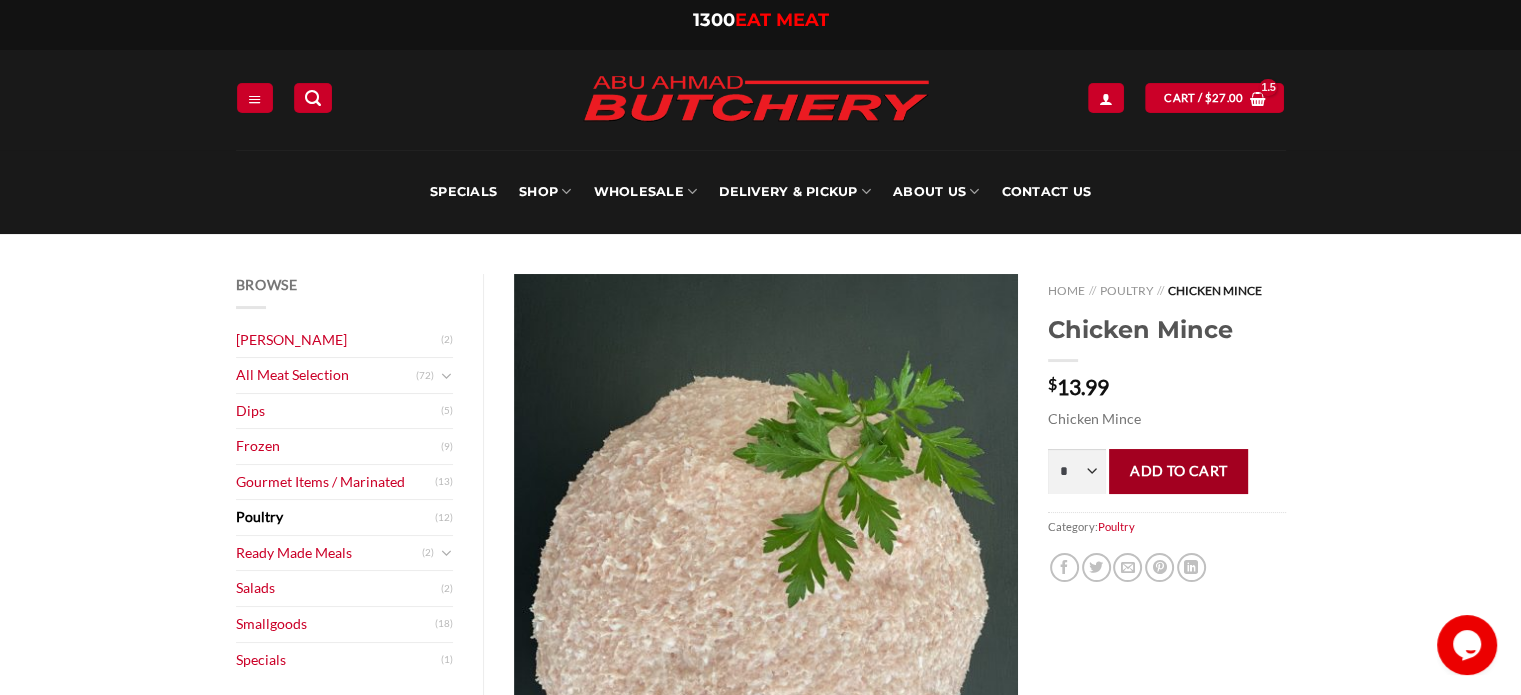 click on "Add to cart" at bounding box center [1178, 471] 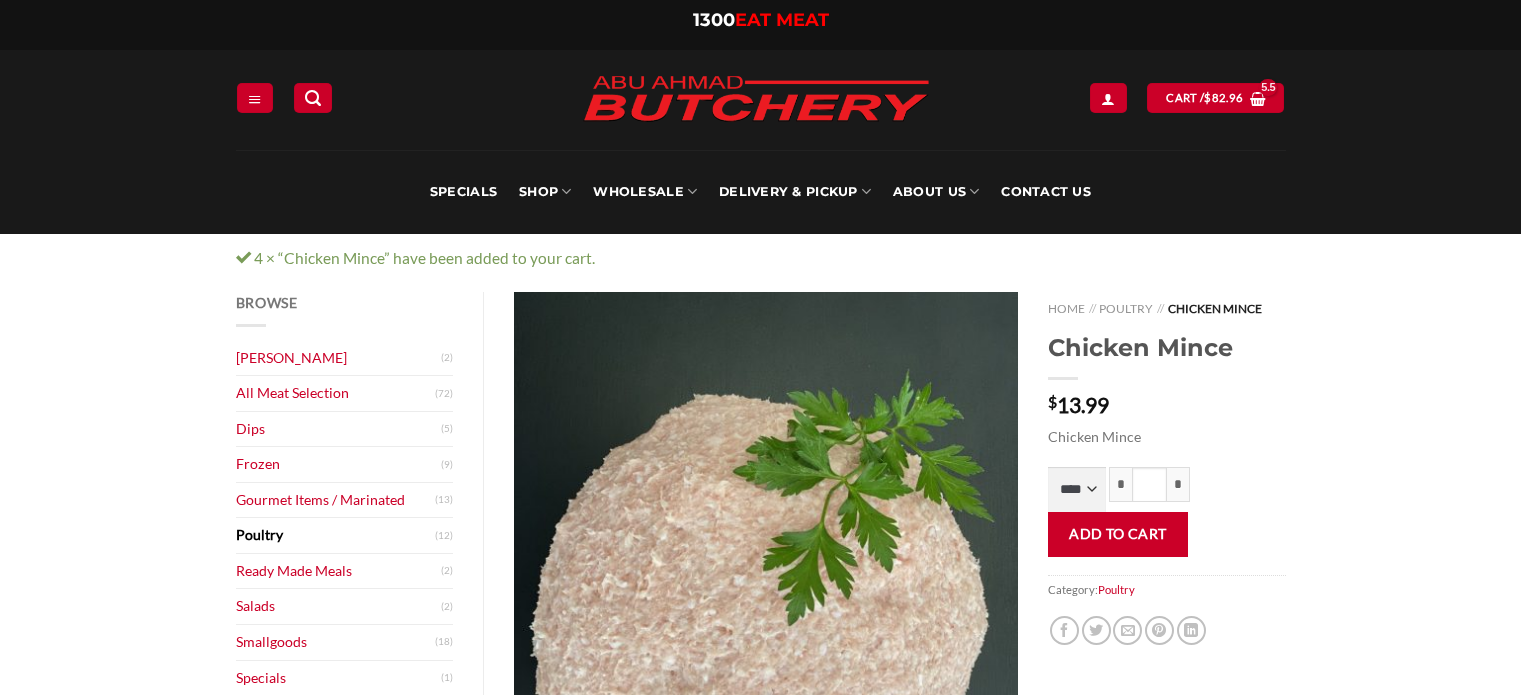 scroll, scrollTop: 0, scrollLeft: 0, axis: both 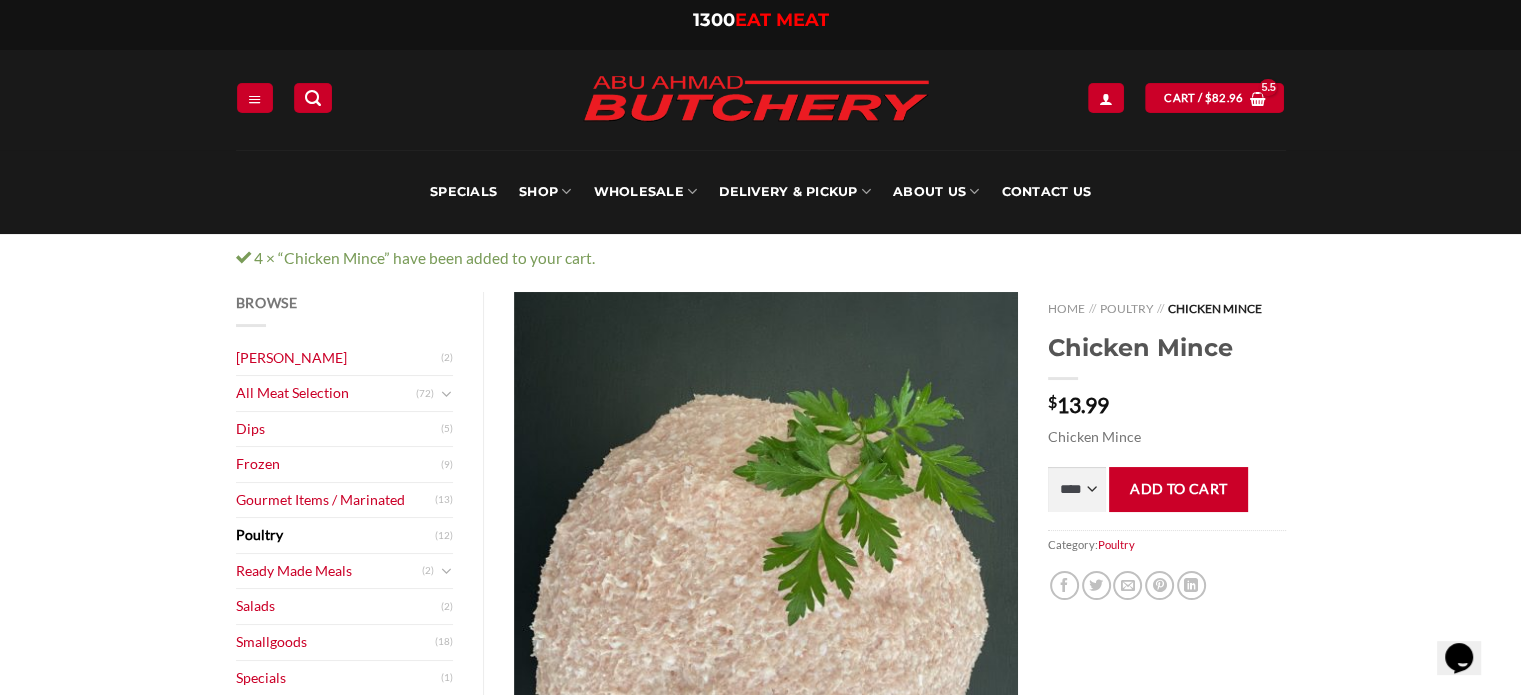 click on "Poultry" at bounding box center [336, 535] 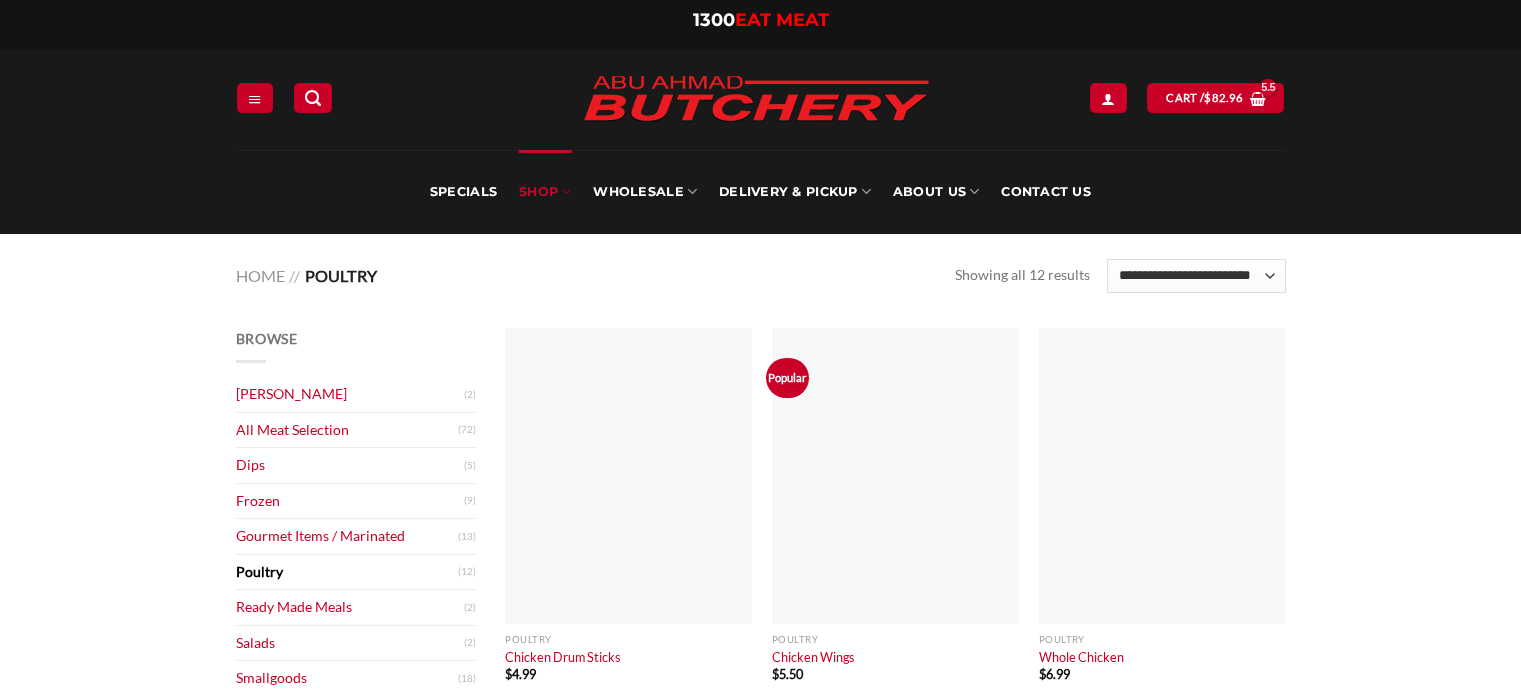 scroll, scrollTop: 0, scrollLeft: 0, axis: both 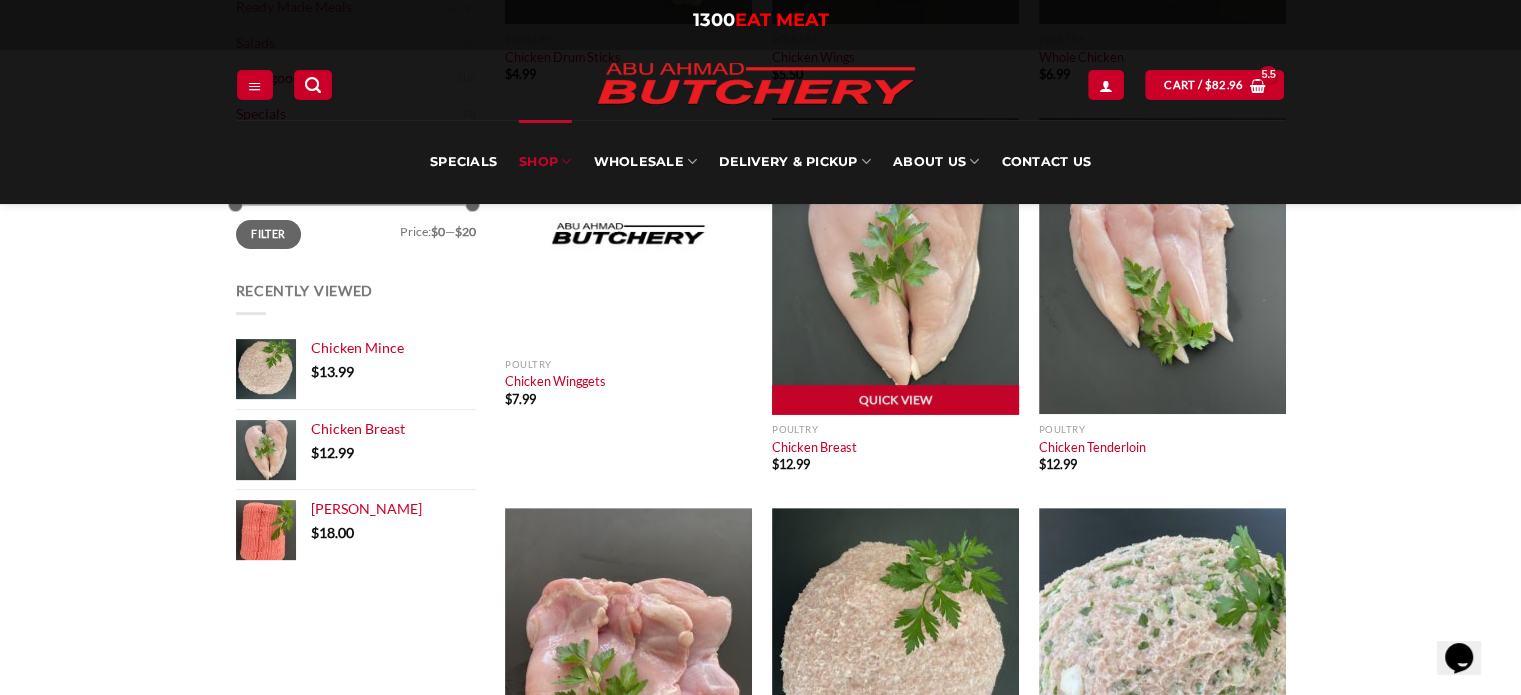 click at bounding box center [895, 266] 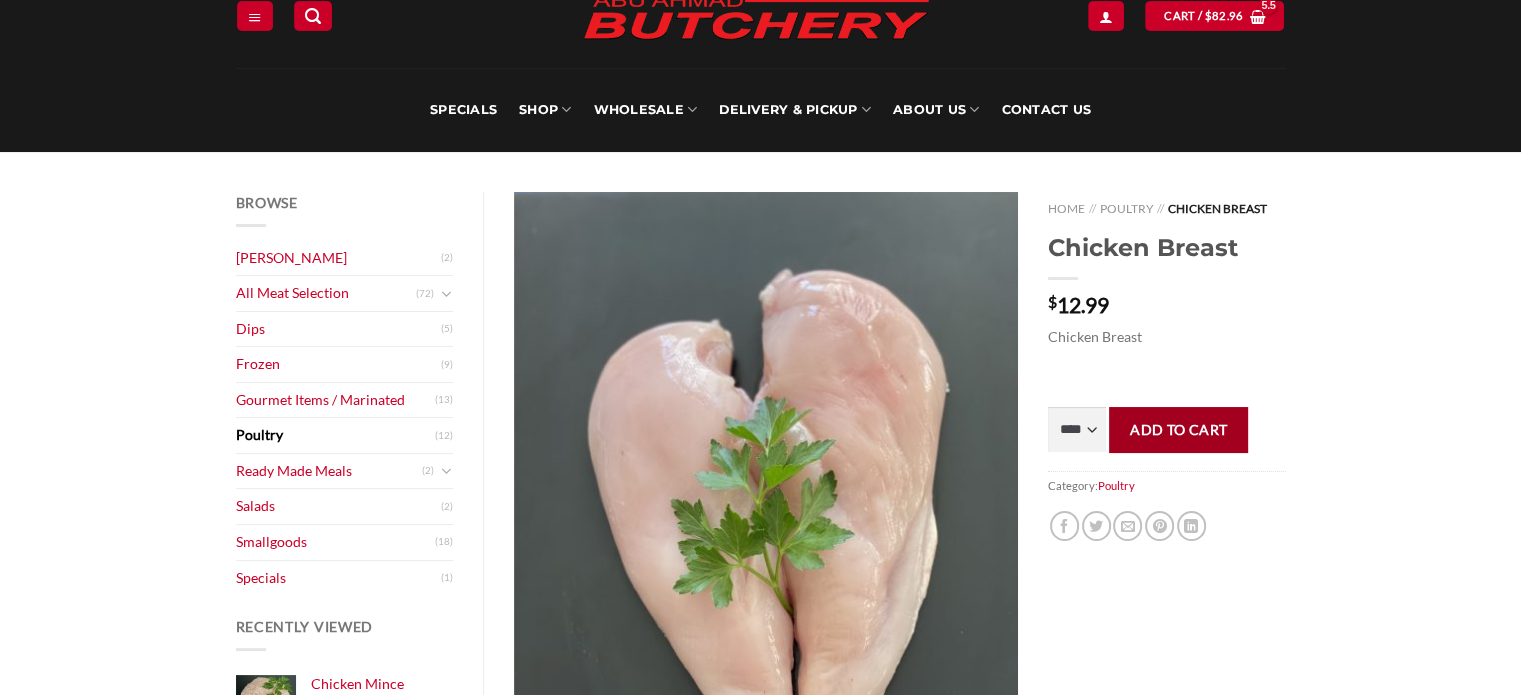 scroll, scrollTop: 300, scrollLeft: 0, axis: vertical 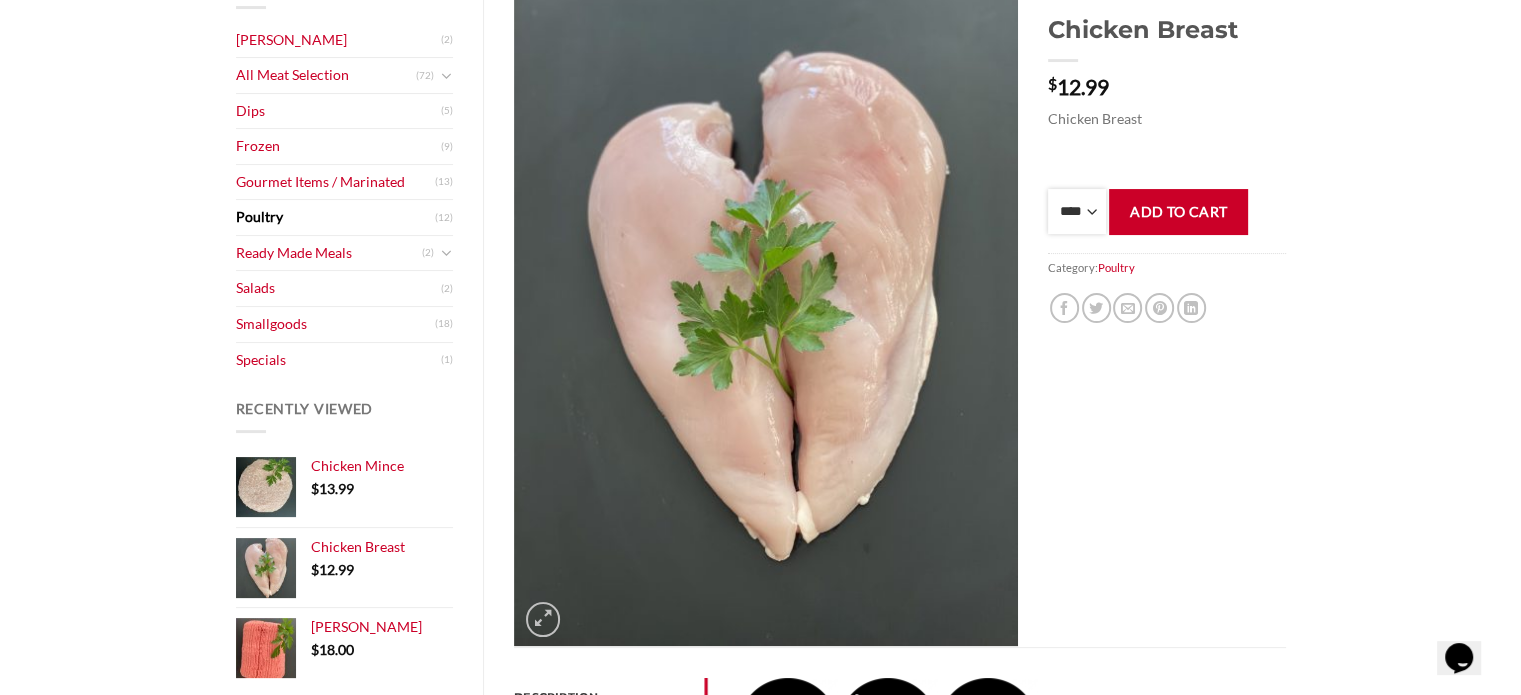 click on "**** * *** * *** * *** * *** * *** * *** * *** * *** * *** ** **** ** **** ** **** ** **** ** **** ** **** ** **** ** **** ** **** ** **** ** **** ** **** ** **** ** **** ** **** ** **** ** **** ** **** ** **** ** **** ** **** ** **** ** **** ** **** ** **** ** **** ** **** ** **** ** **** ** **** ** **** ** **** ** **** ** **** ** **** ** **** ** **** ** **** ** **** ** **** ** **** ** **** ** **** ** **** ** **** ** **** ** **** ** **** ** **** ** **** ** **** ** **** ** **** ** **** ** **** ** **** ** **** ** **** ** **** ** **** ** **** ** **** ** **** ** **** ** **** ** **** ** **** ** **** ** **** ** **** ** **** ** **** ** **** ** **** ** **** ** **** ** **** ** **** ** **** ** **** ** **** ** **** ** **** ** **** ** **** ** **** ** **** ** **** ** **** ** **** *** ***** *** ***** *** ***** *** ***** *** ***** *** ***** *** ***** *** ***** *** ***** *** ***** *** ***** *** ***** *** ***** *** ***** *** ***** *** ***** *** ***** *** ***** *** ***** *** ***** *** ***** *** ***** *** ***** *** ***** ***" at bounding box center (1077, 211) 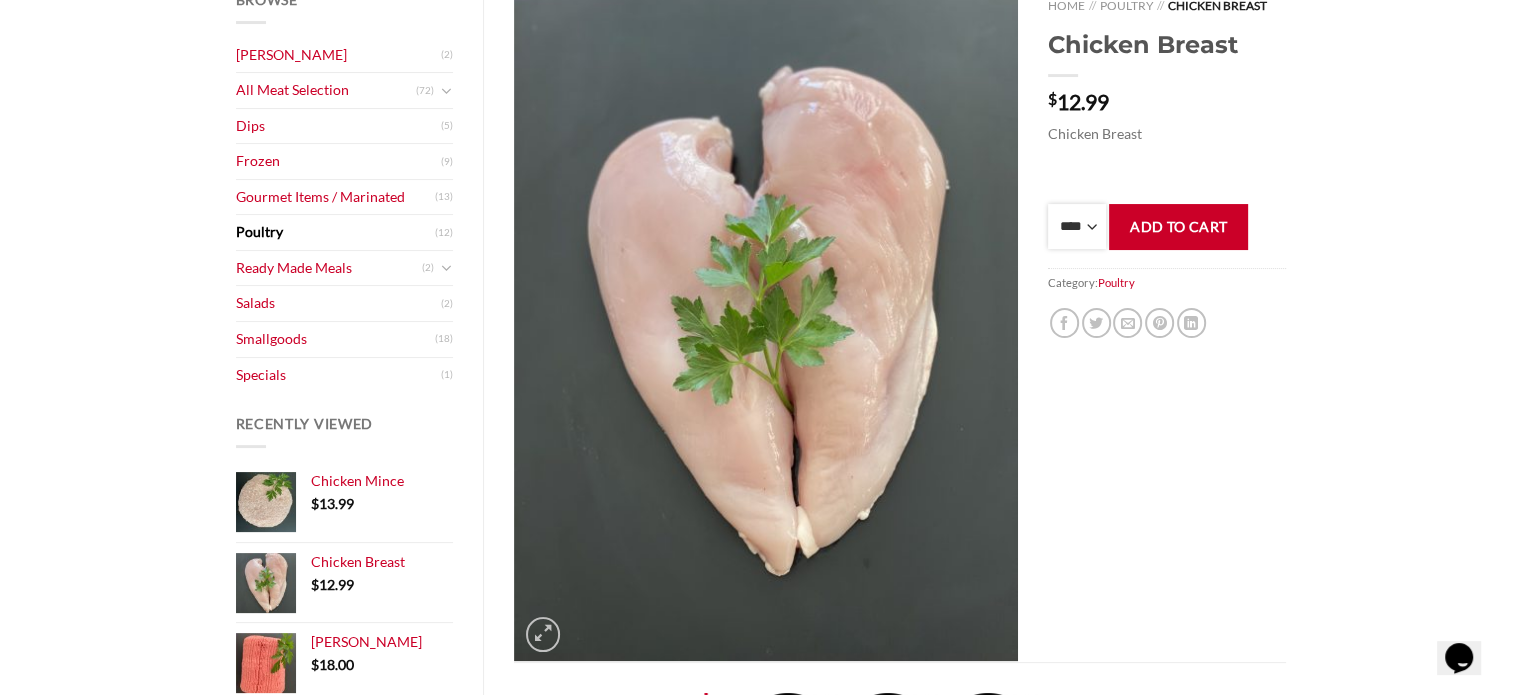 select on "*" 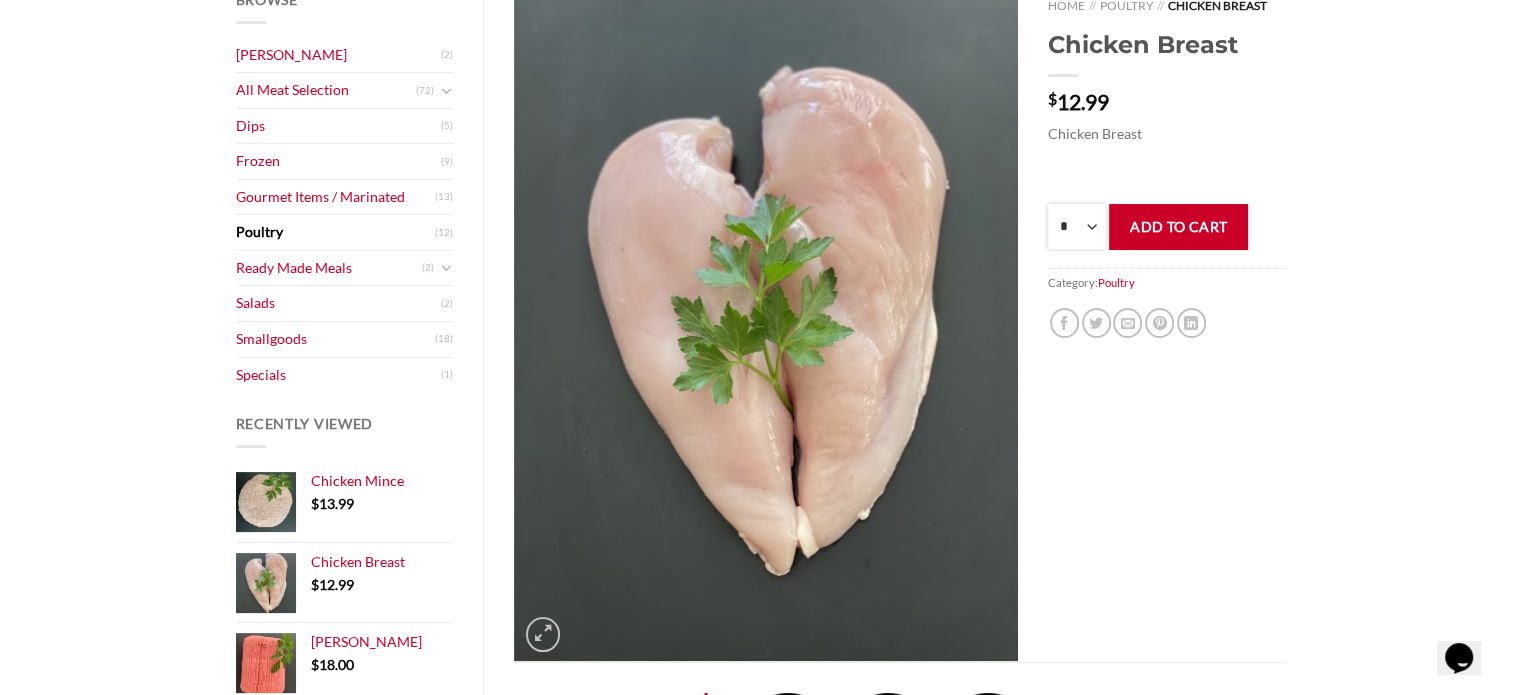 click on "**** * *** * *** * *** * *** * *** * *** * *** * *** * *** ** **** ** **** ** **** ** **** ** **** ** **** ** **** ** **** ** **** ** **** ** **** ** **** ** **** ** **** ** **** ** **** ** **** ** **** ** **** ** **** ** **** ** **** ** **** ** **** ** **** ** **** ** **** ** **** ** **** ** **** ** **** ** **** ** **** ** **** ** **** ** **** ** **** ** **** ** **** ** **** ** **** ** **** ** **** ** **** ** **** ** **** ** **** ** **** ** **** ** **** ** **** ** **** ** **** ** **** ** **** ** **** ** **** ** **** ** **** ** **** ** **** ** **** ** **** ** **** ** **** ** **** ** **** ** **** ** **** ** **** ** **** ** **** ** **** ** **** ** **** ** **** ** **** ** **** ** **** ** **** ** **** ** **** ** **** ** **** ** **** ** **** ** **** ** **** ** **** ** **** *** ***** *** ***** *** ***** *** ***** *** ***** *** ***** *** ***** *** ***** *** ***** *** ***** *** ***** *** ***** *** ***** *** ***** *** ***** *** ***** *** ***** *** ***** *** ***** *** ***** *** ***** *** ***** *** ***** *** ***** ***" at bounding box center [1077, 226] 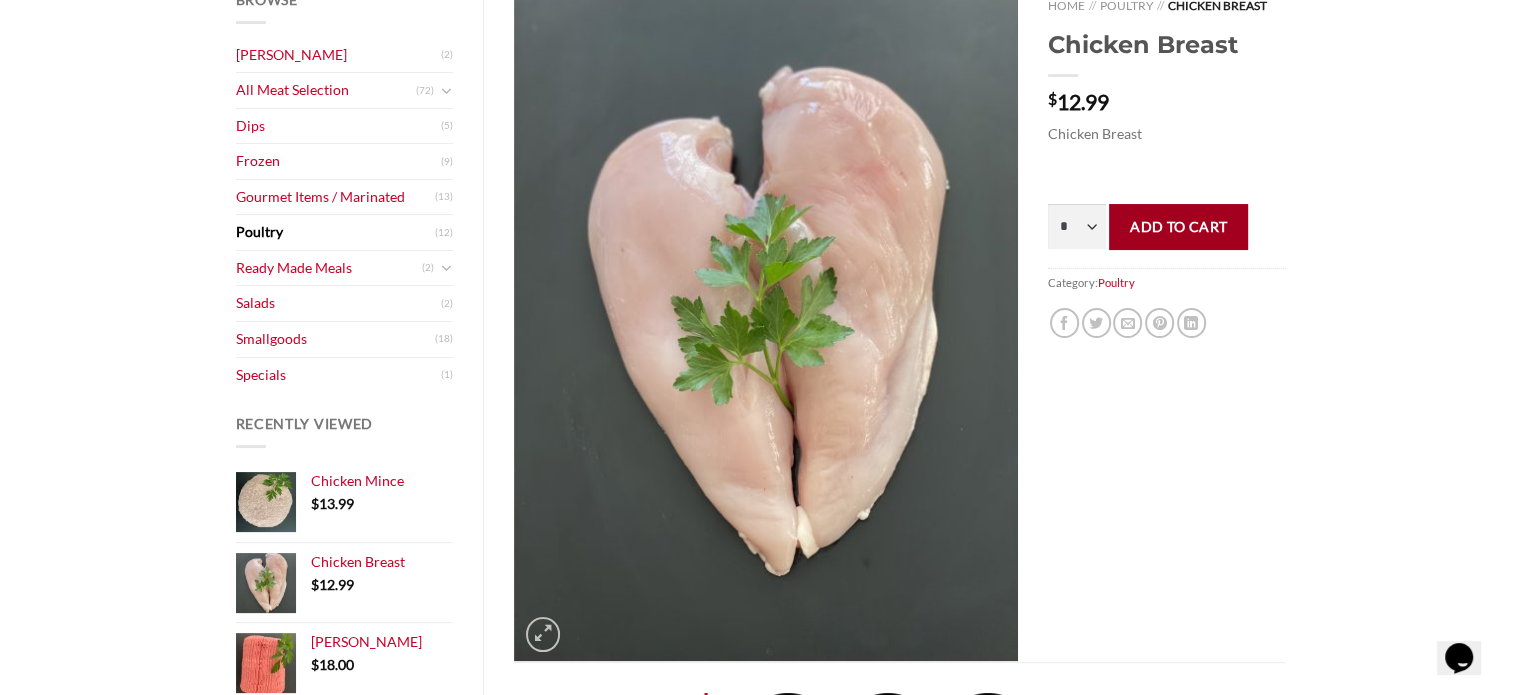 click on "Add to cart" at bounding box center (1178, 226) 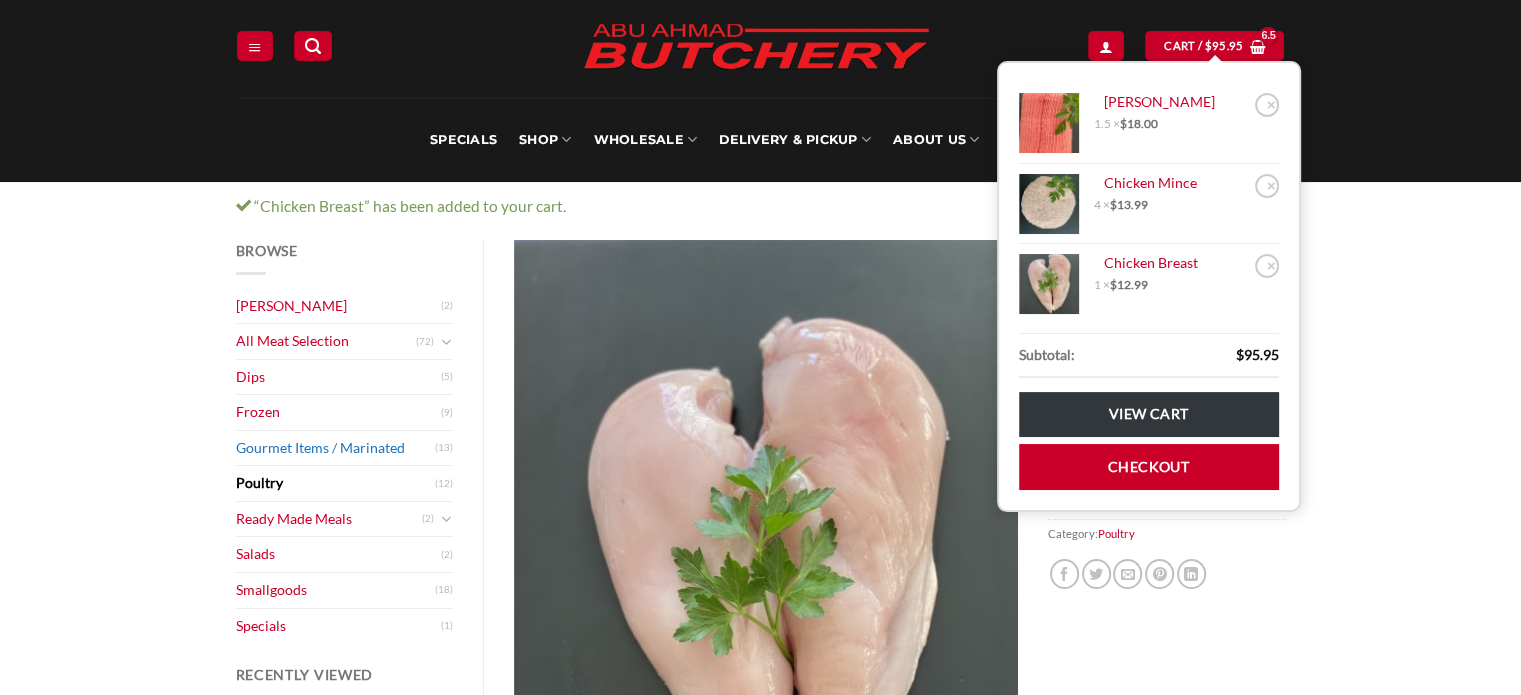 scroll, scrollTop: 100, scrollLeft: 0, axis: vertical 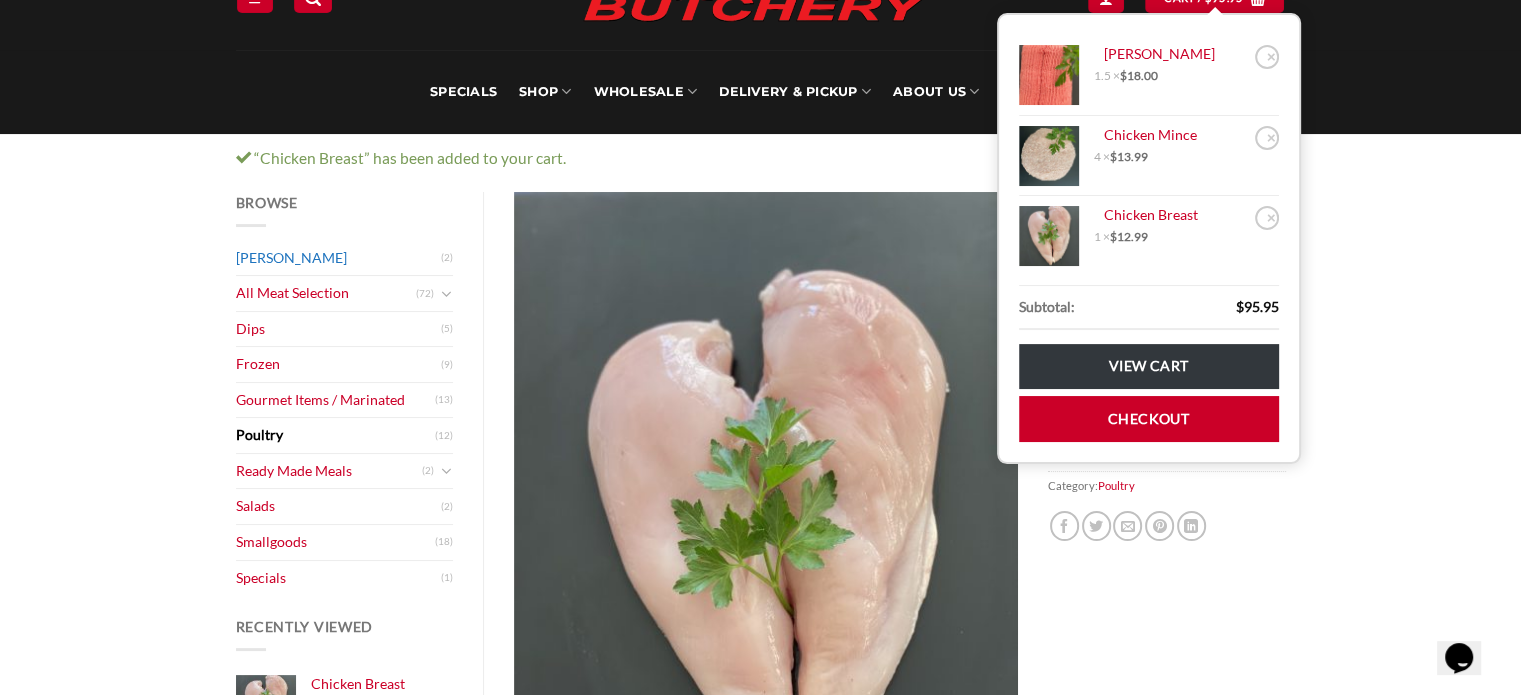 click on "[PERSON_NAME]" at bounding box center (339, 258) 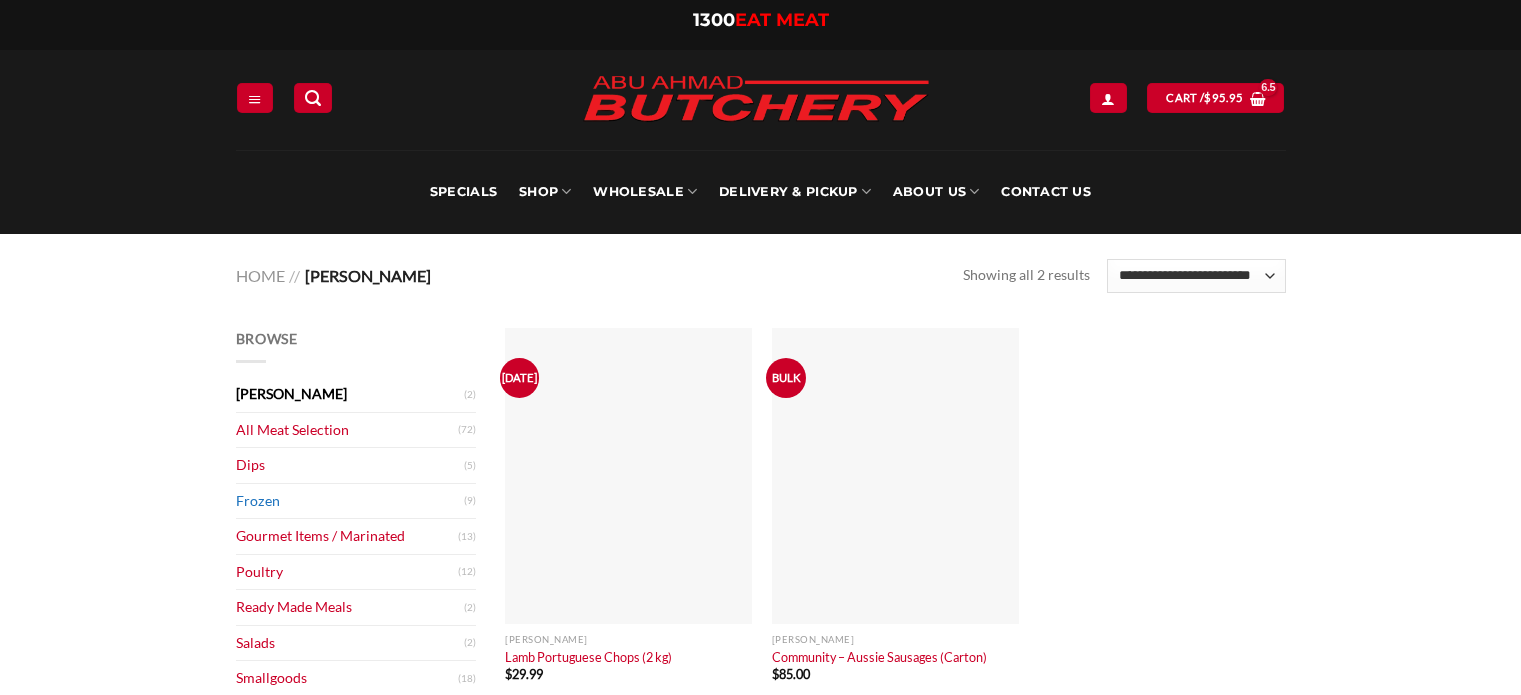scroll, scrollTop: 0, scrollLeft: 0, axis: both 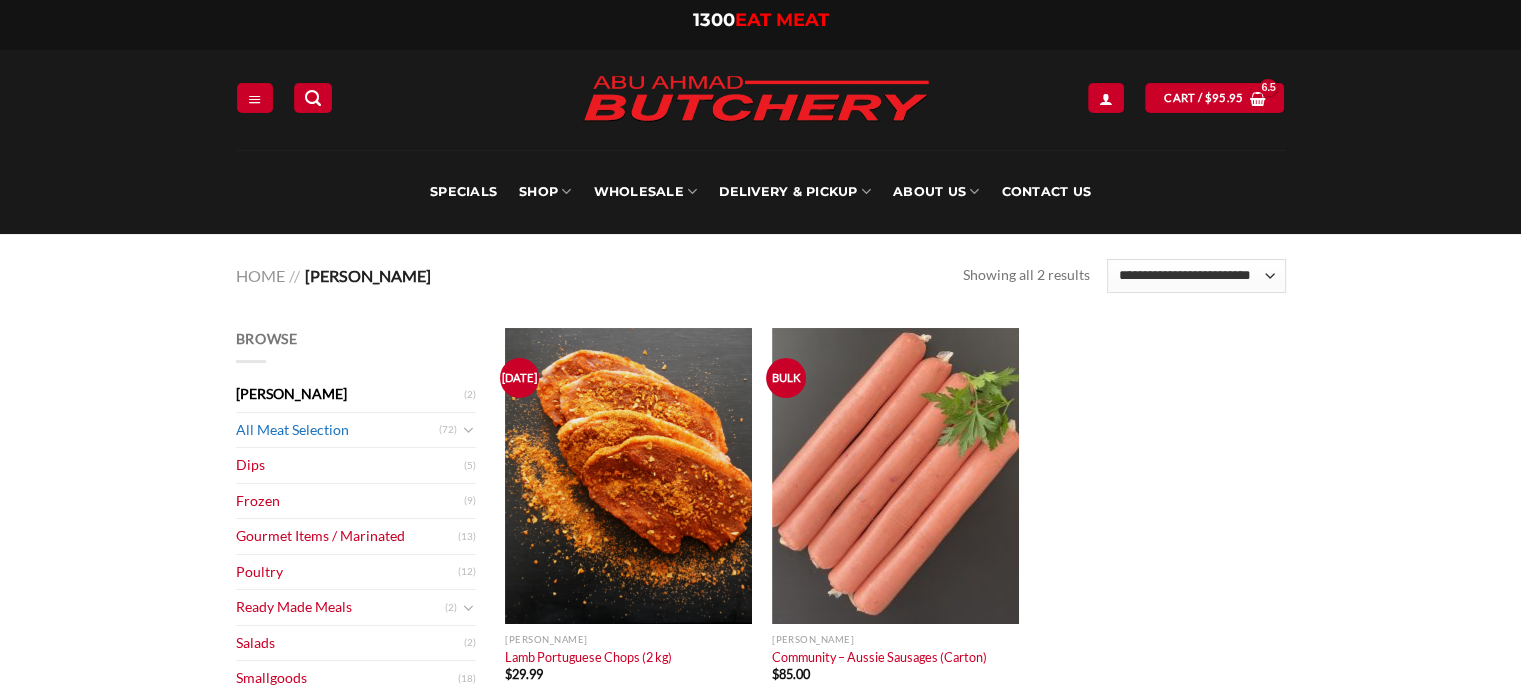 click on "All Meat Selection" at bounding box center [337, 430] 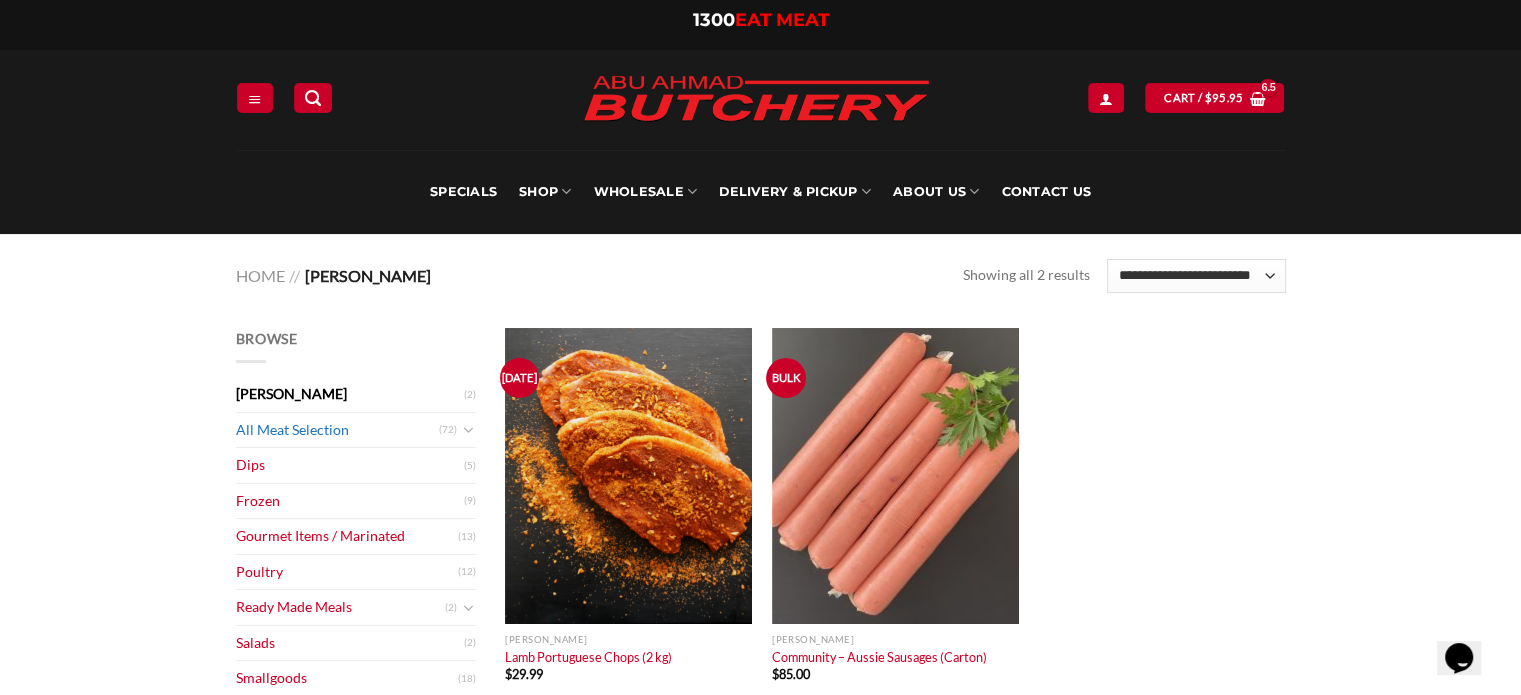 scroll, scrollTop: 0, scrollLeft: 0, axis: both 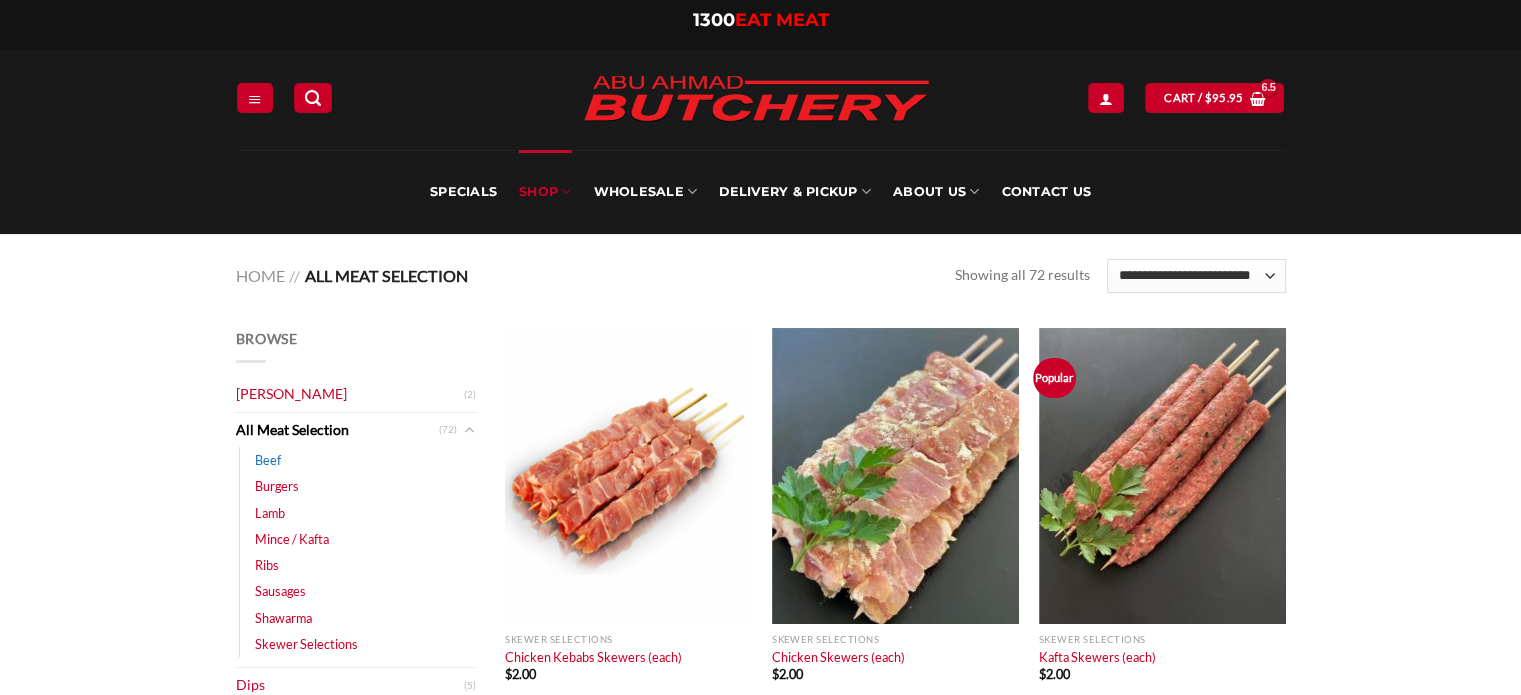 click on "Beef" at bounding box center [268, 460] 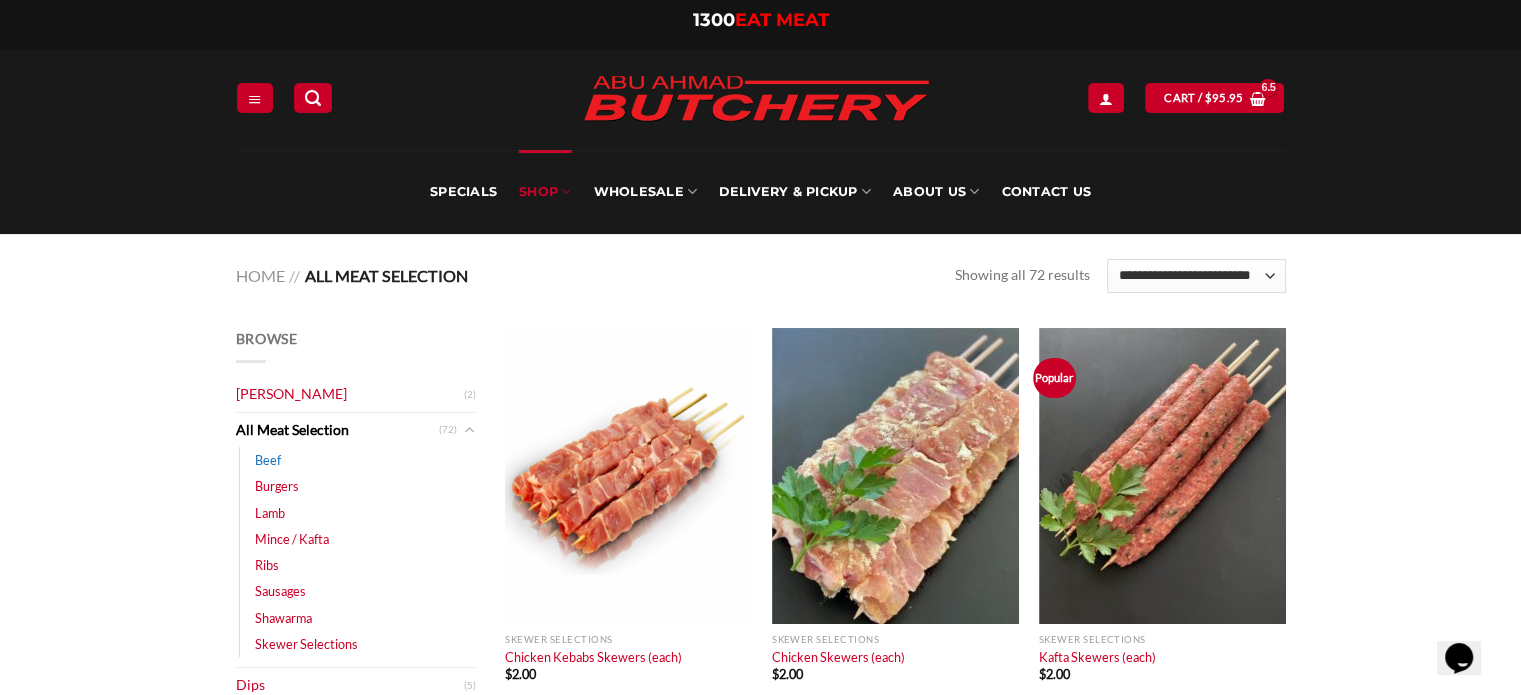 scroll, scrollTop: 0, scrollLeft: 0, axis: both 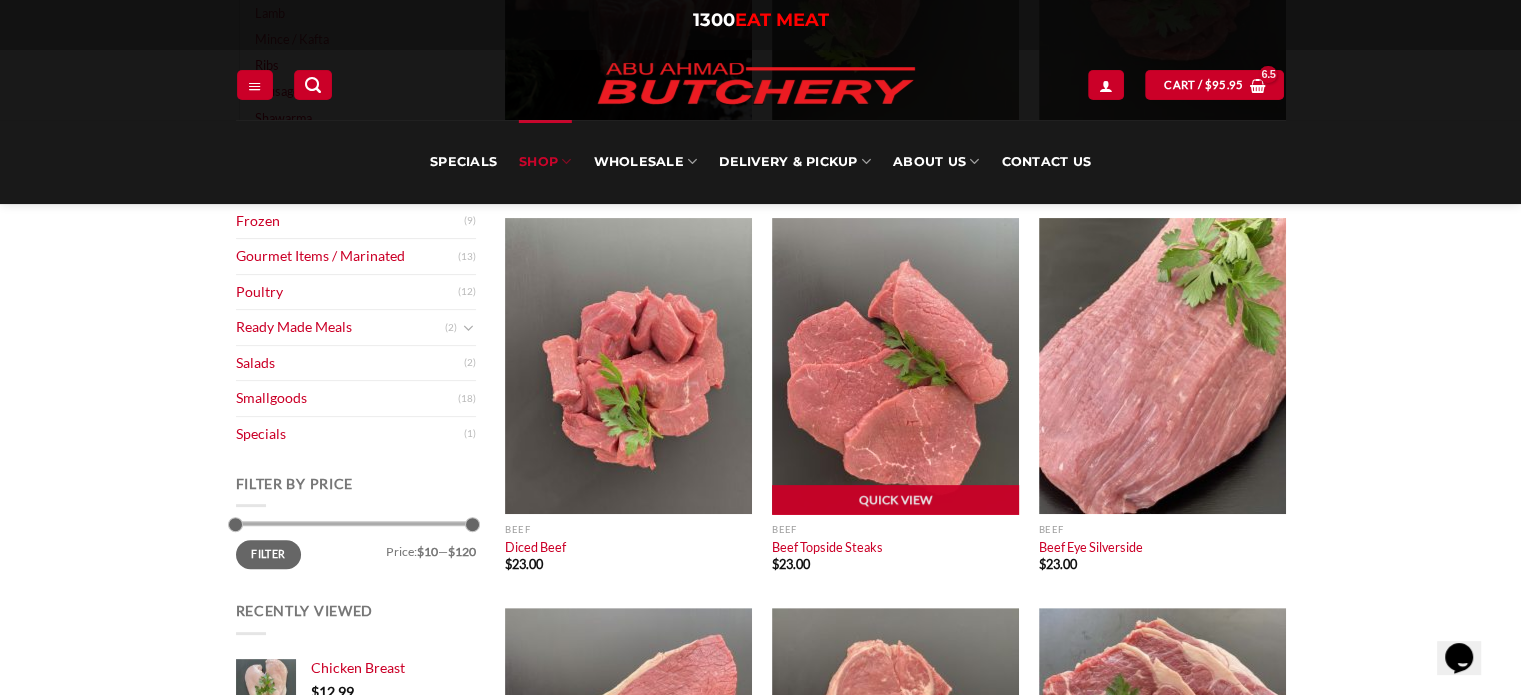 click at bounding box center (895, 366) 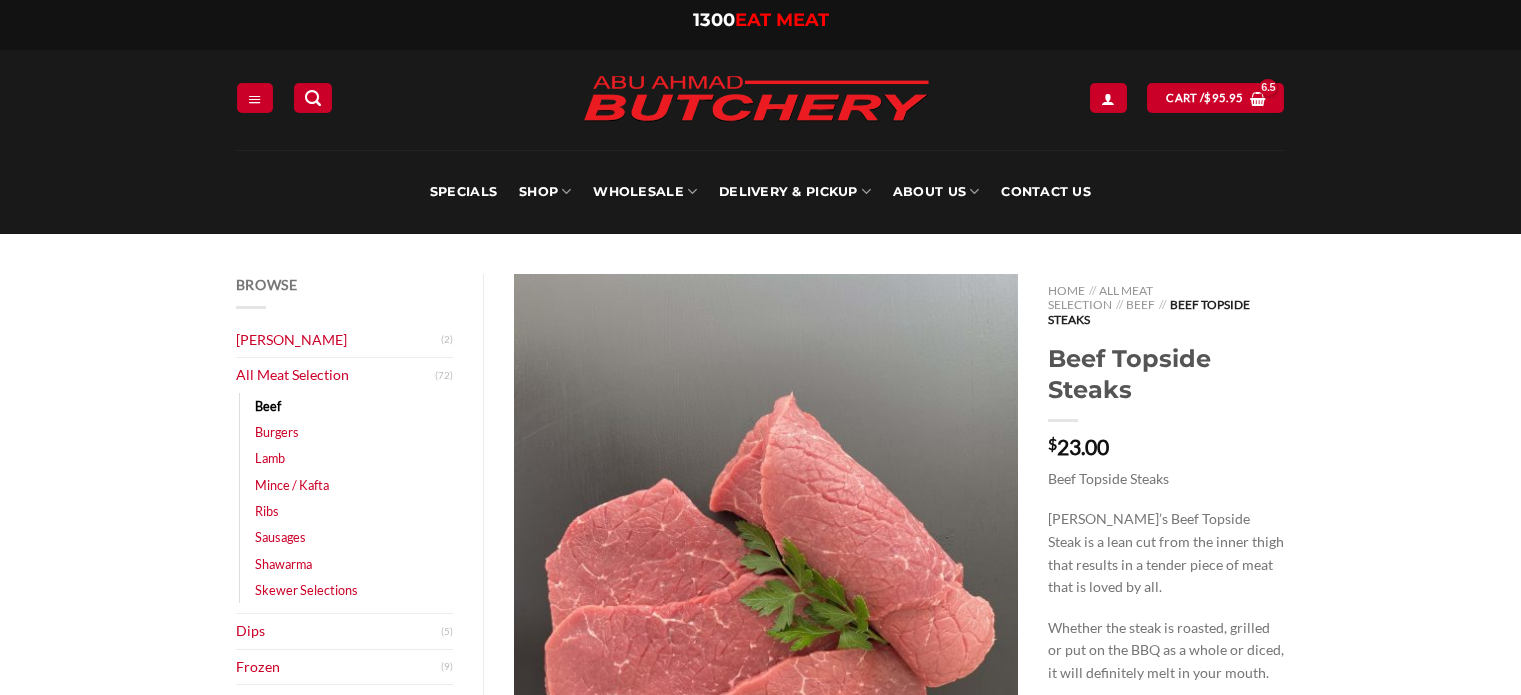 scroll, scrollTop: 0, scrollLeft: 0, axis: both 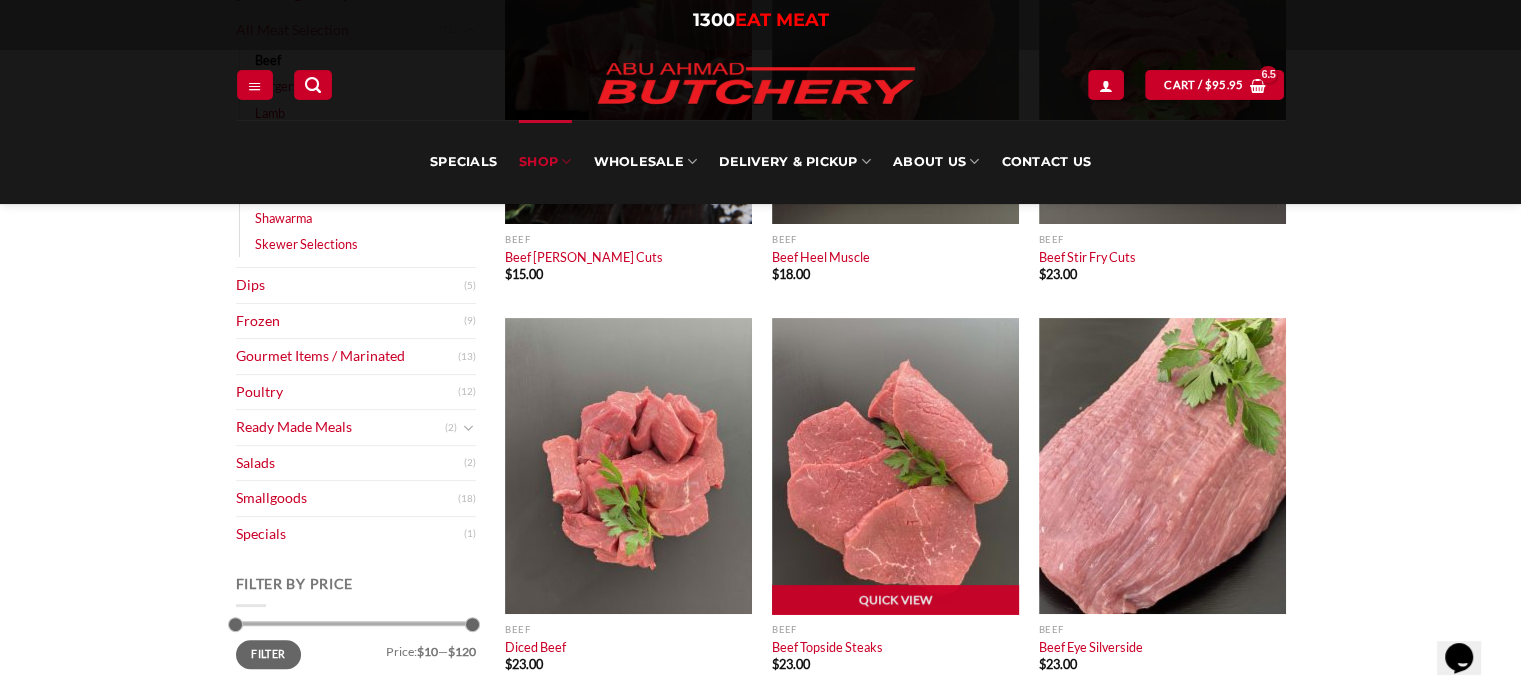 click at bounding box center [895, 466] 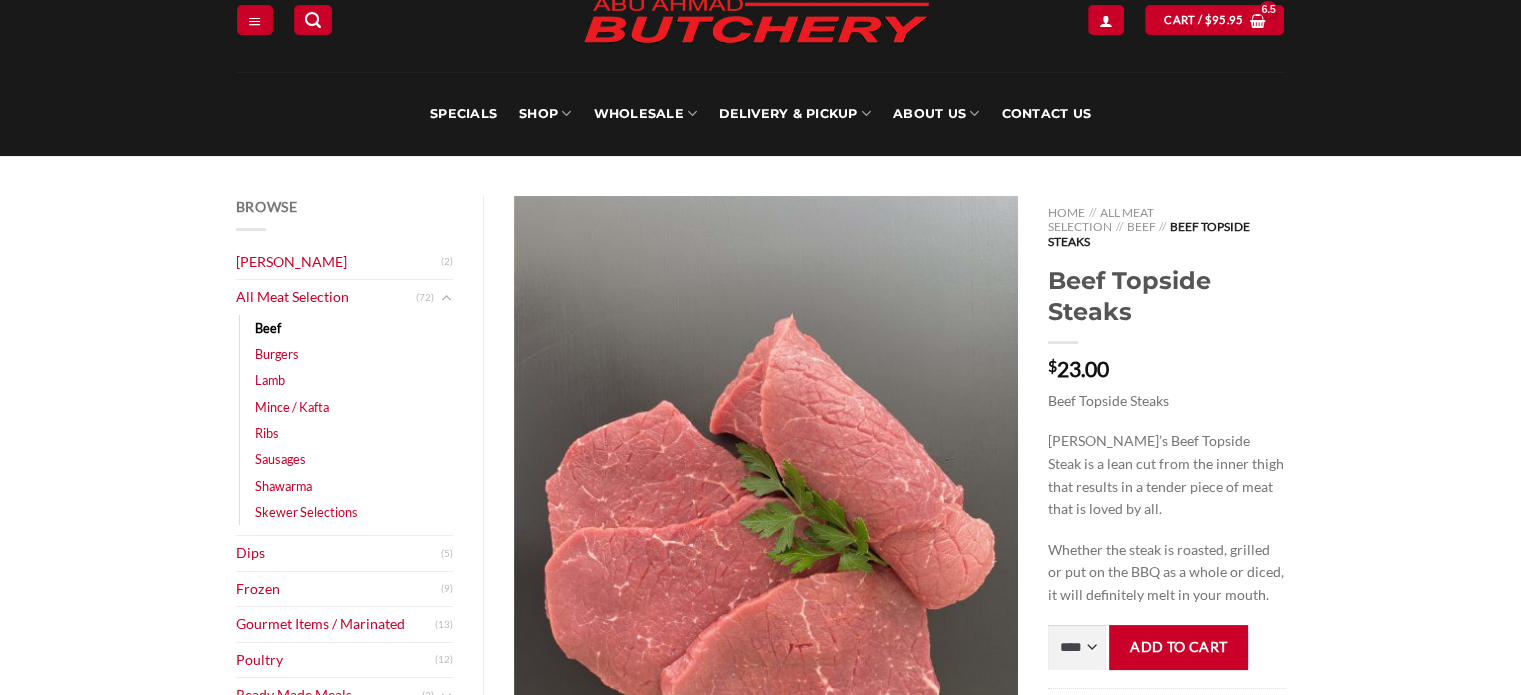 scroll, scrollTop: 200, scrollLeft: 0, axis: vertical 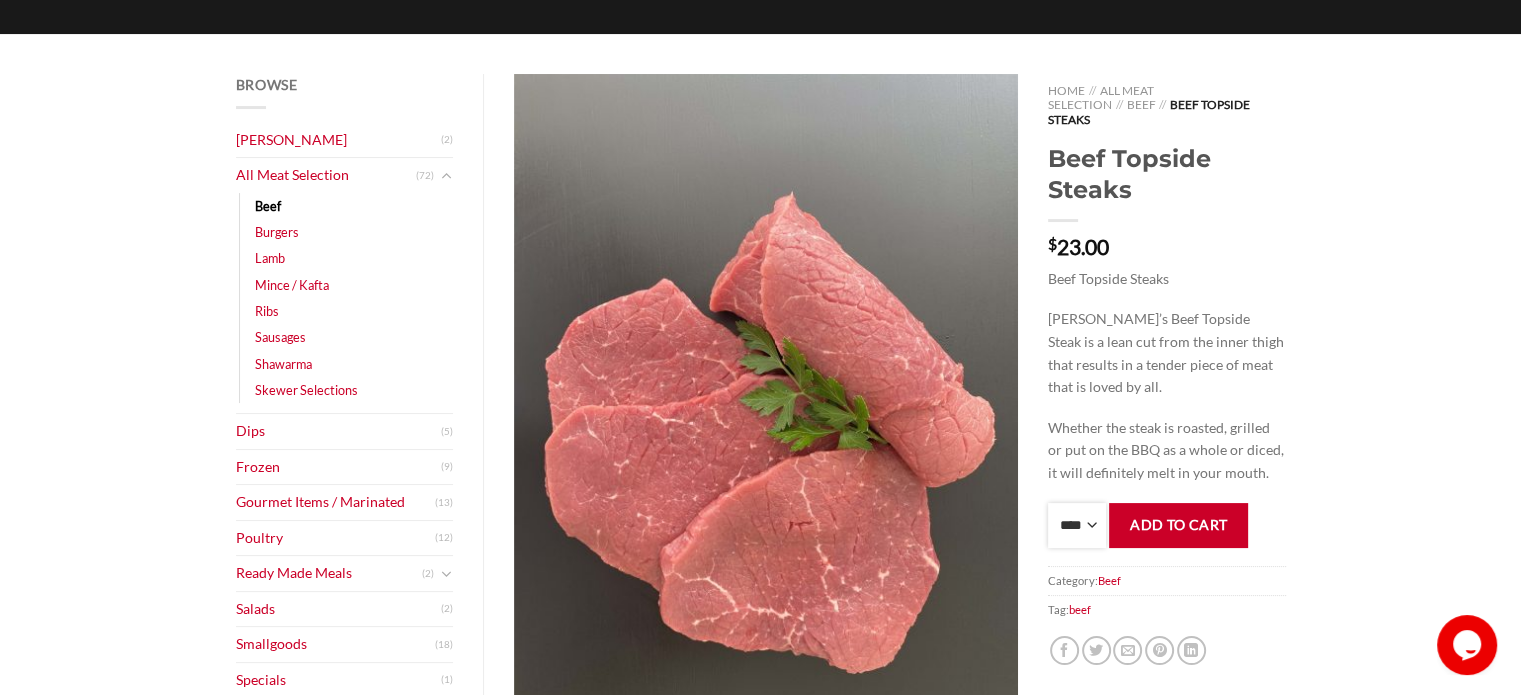 click on "**** * *** * *** * *** * *** * *** * *** * *** * *** * *** ** **** ** **** ** **** ** **** ** **** ** **** ** **** ** **** ** **** ** **** ** **** ** **** ** **** ** **** ** **** ** **** ** **** ** **** ** **** ** **** ** **** ** **** ** **** ** **** ** **** ** **** ** **** ** **** ** **** ** **** ** **** ** **** ** **** ** **** ** **** ** **** ** **** ** **** ** **** ** **** ** **** ** **** ** **** ** **** ** **** ** **** ** **** ** **** ** **** ** **** ** **** ** **** ** **** ** **** ** **** ** **** ** **** ** **** ** **** ** **** ** **** ** **** ** **** ** **** ** **** ** **** ** **** ** **** ** **** ** **** ** **** ** **** ** **** ** **** ** **** ** **** ** **** ** **** ** **** ** **** ** **** ** **** ** **** ** **** ** **** ** **** ** **** ** **** ** **** ** **** *** ***** *** ***** *** ***** *** ***** *** ***** *** ***** *** ***** *** ***** *** ***** *** ***** *** ***** *** ***** *** ***** *** ***** *** ***** *** ***** *** ***** *** ***** *** ***** *** ***** *** ***** *** ***** *** ***** *** ***** ***" at bounding box center (1077, 525) 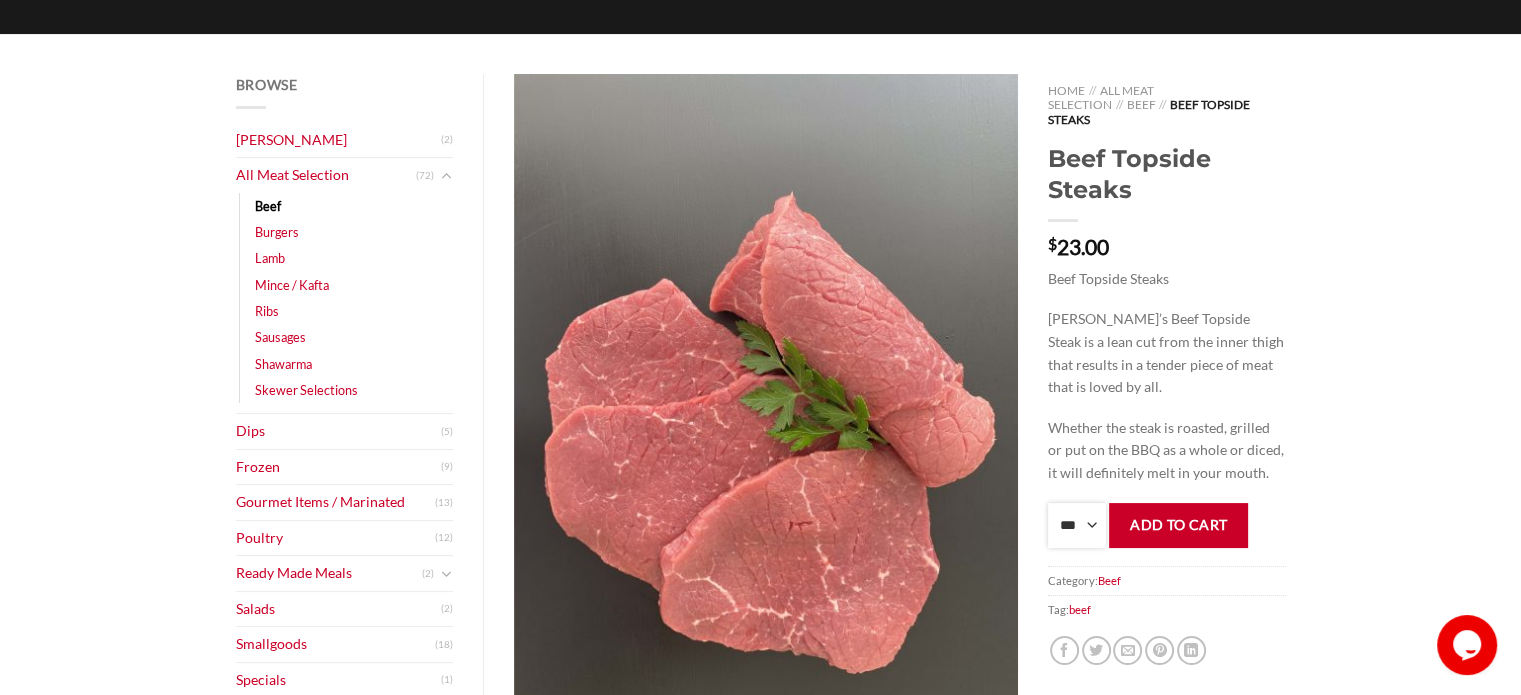 click on "**** * *** * *** * *** * *** * *** * *** * *** * *** * *** ** **** ** **** ** **** ** **** ** **** ** **** ** **** ** **** ** **** ** **** ** **** ** **** ** **** ** **** ** **** ** **** ** **** ** **** ** **** ** **** ** **** ** **** ** **** ** **** ** **** ** **** ** **** ** **** ** **** ** **** ** **** ** **** ** **** ** **** ** **** ** **** ** **** ** **** ** **** ** **** ** **** ** **** ** **** ** **** ** **** ** **** ** **** ** **** ** **** ** **** ** **** ** **** ** **** ** **** ** **** ** **** ** **** ** **** ** **** ** **** ** **** ** **** ** **** ** **** ** **** ** **** ** **** ** **** ** **** ** **** ** **** ** **** ** **** ** **** ** **** ** **** ** **** ** **** ** **** ** **** ** **** ** **** ** **** ** **** ** **** ** **** ** **** ** **** ** **** ** **** *** ***** *** ***** *** ***** *** ***** *** ***** *** ***** *** ***** *** ***** *** ***** *** ***** *** ***** *** ***** *** ***** *** ***** *** ***** *** ***** *** ***** *** ***** *** ***** *** ***** *** ***** *** ***** *** ***** *** ***** ***" at bounding box center [1077, 525] 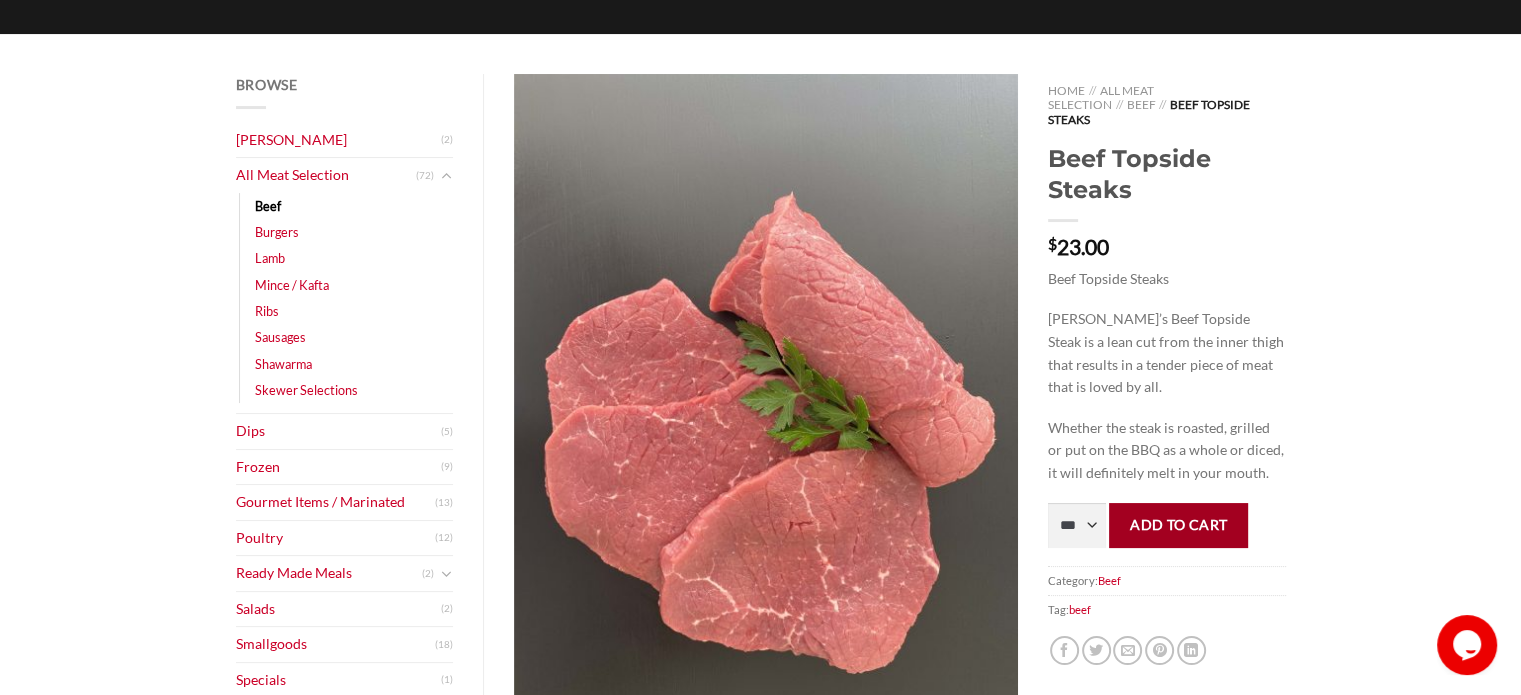 click on "Add to cart" at bounding box center (1178, 525) 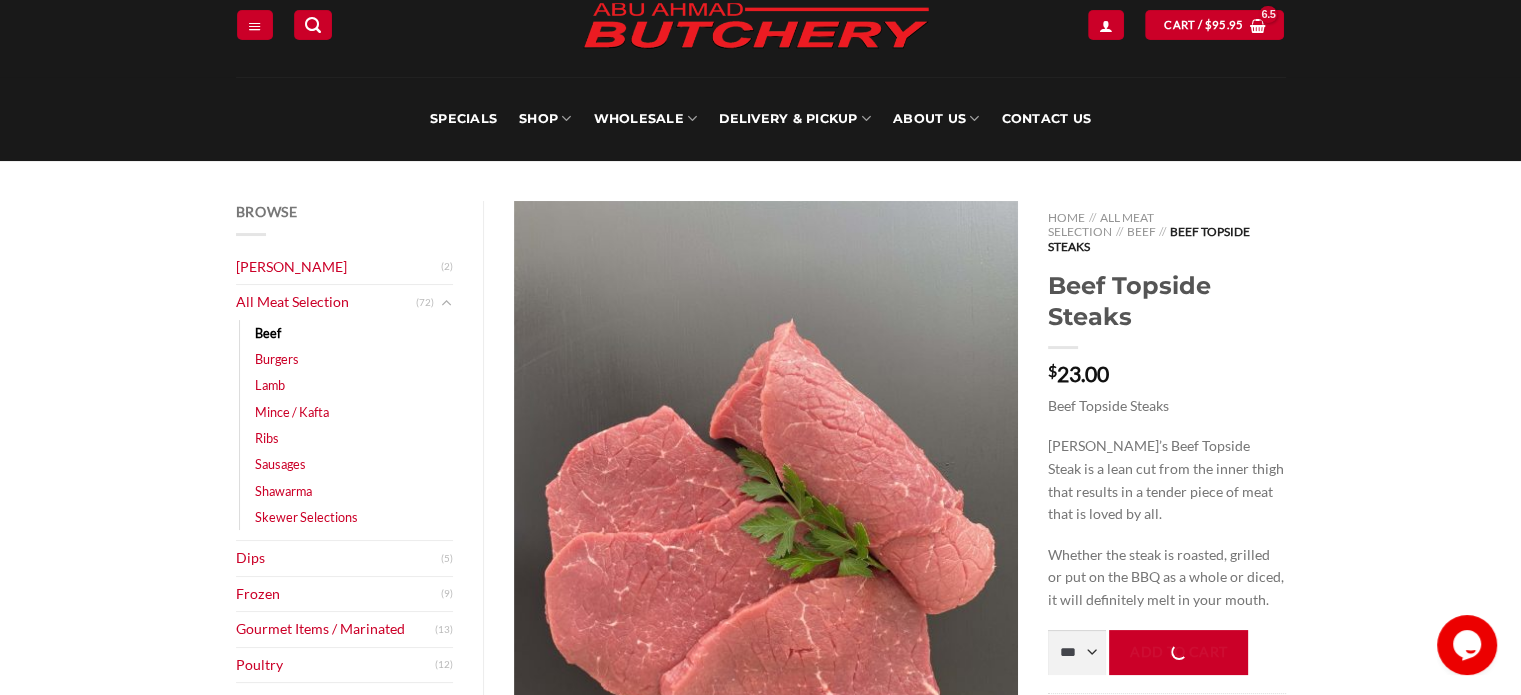 scroll, scrollTop: 0, scrollLeft: 0, axis: both 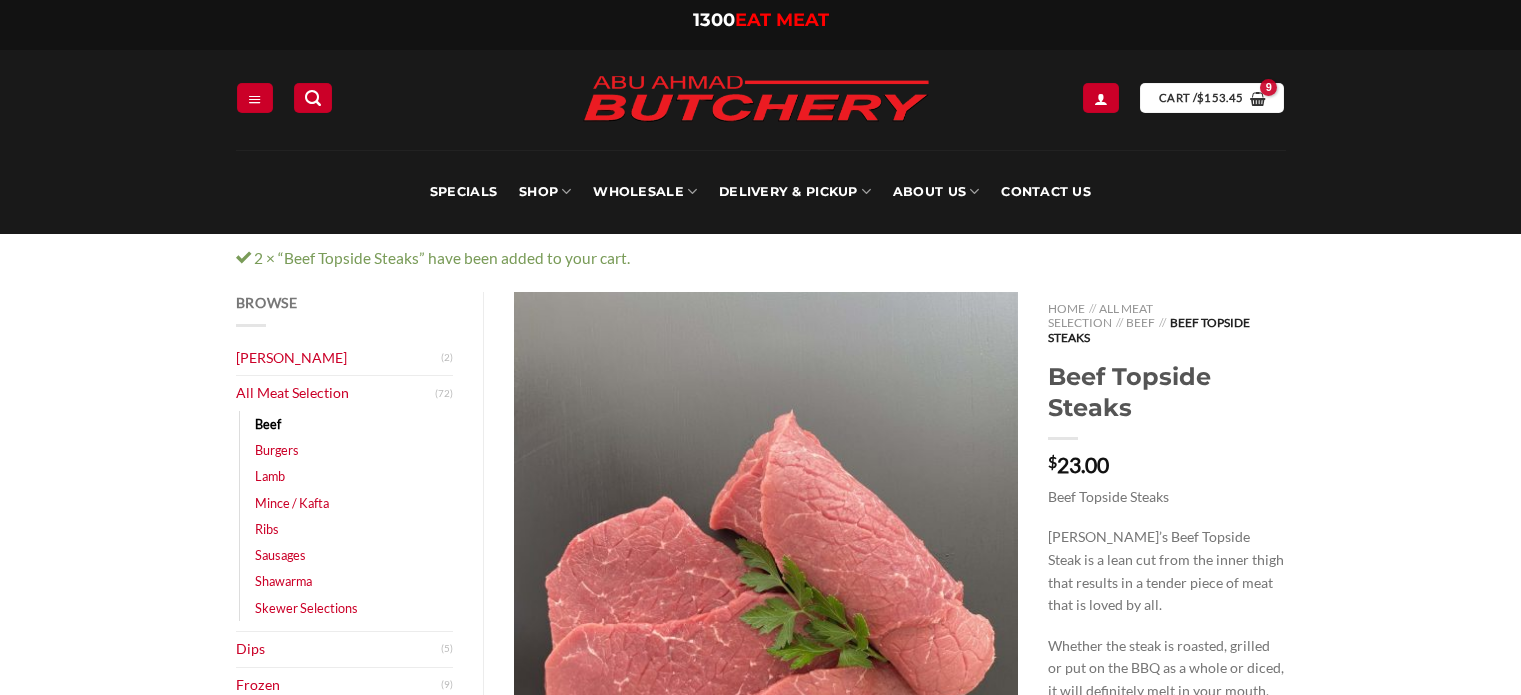 click on "Cart   /       $ 153.45" at bounding box center (1201, 98) 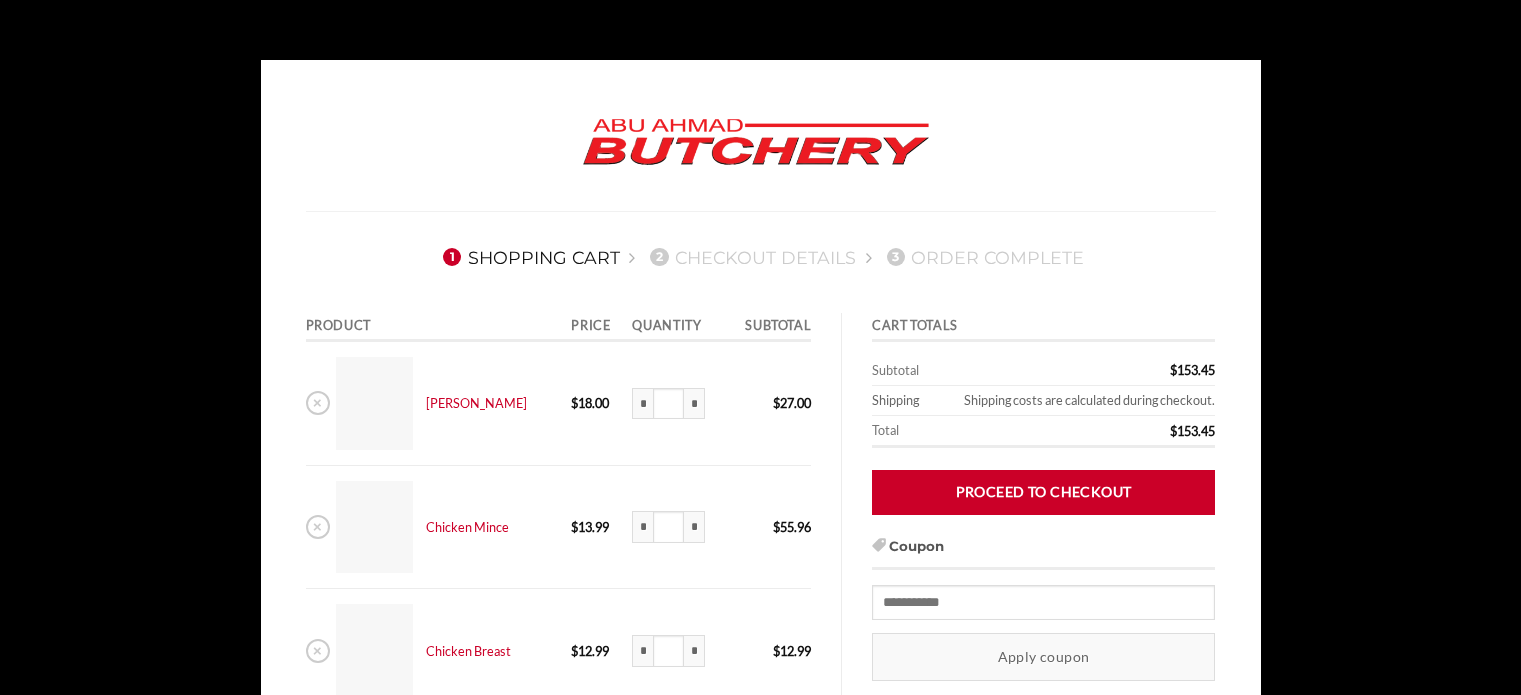 scroll, scrollTop: 0, scrollLeft: 0, axis: both 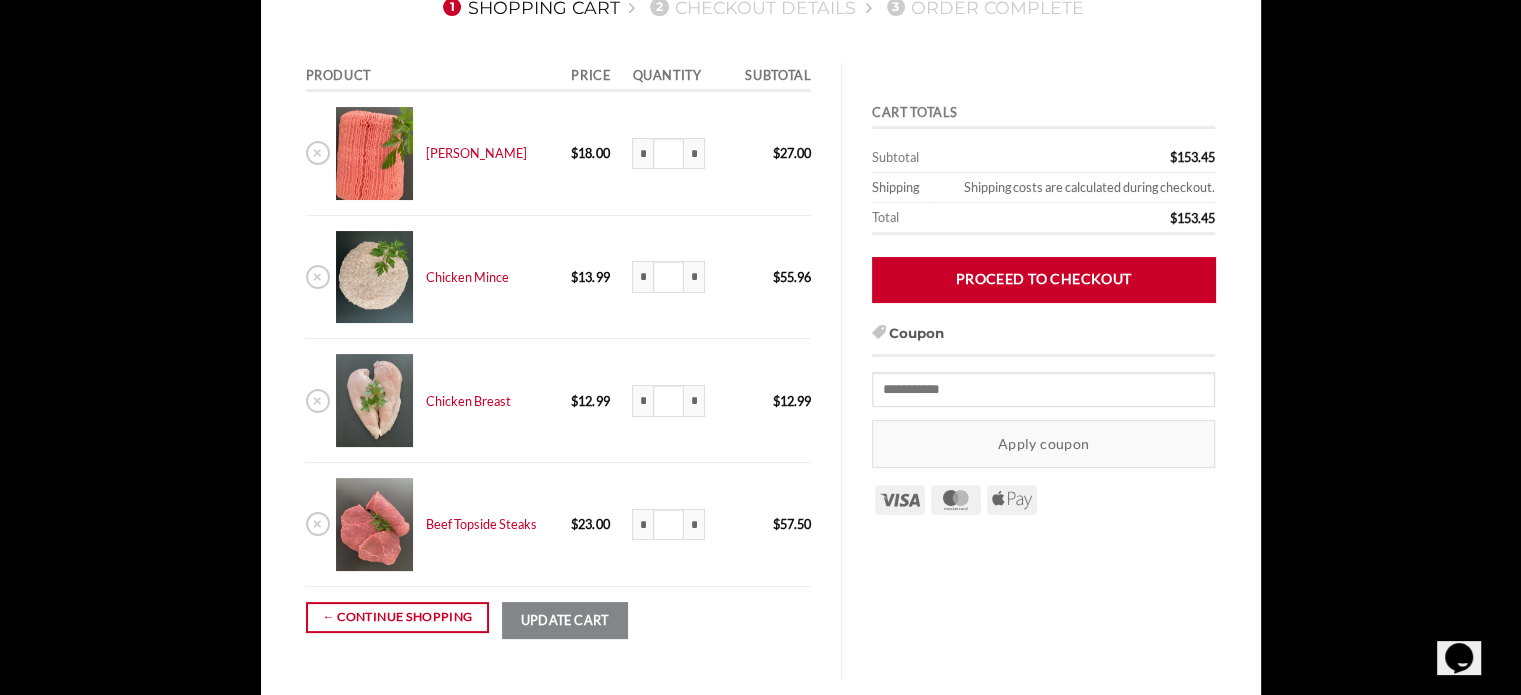 drag, startPoint x: 1528, startPoint y: 139, endPoint x: 1526, endPoint y: 267, distance: 128.01562 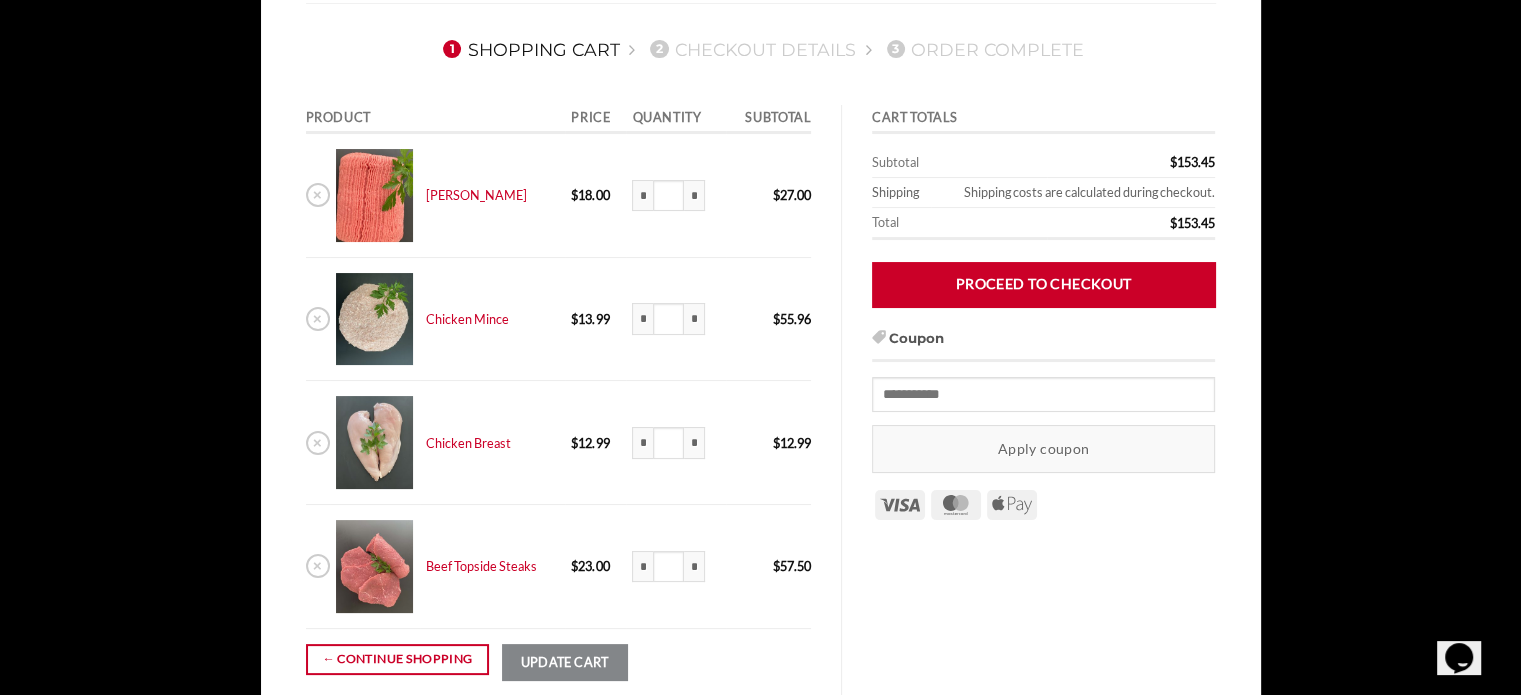 scroll, scrollTop: 596, scrollLeft: 0, axis: vertical 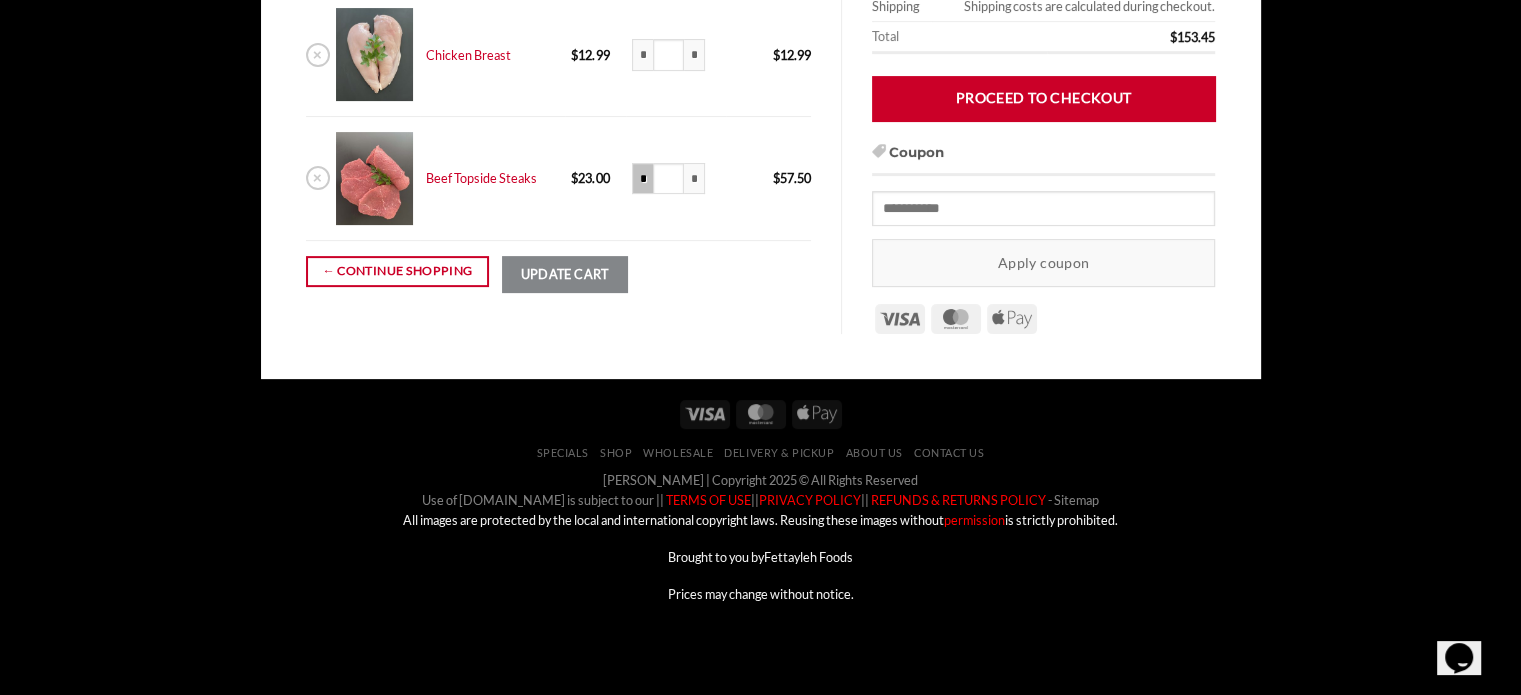 click on "*" at bounding box center (642, 179) 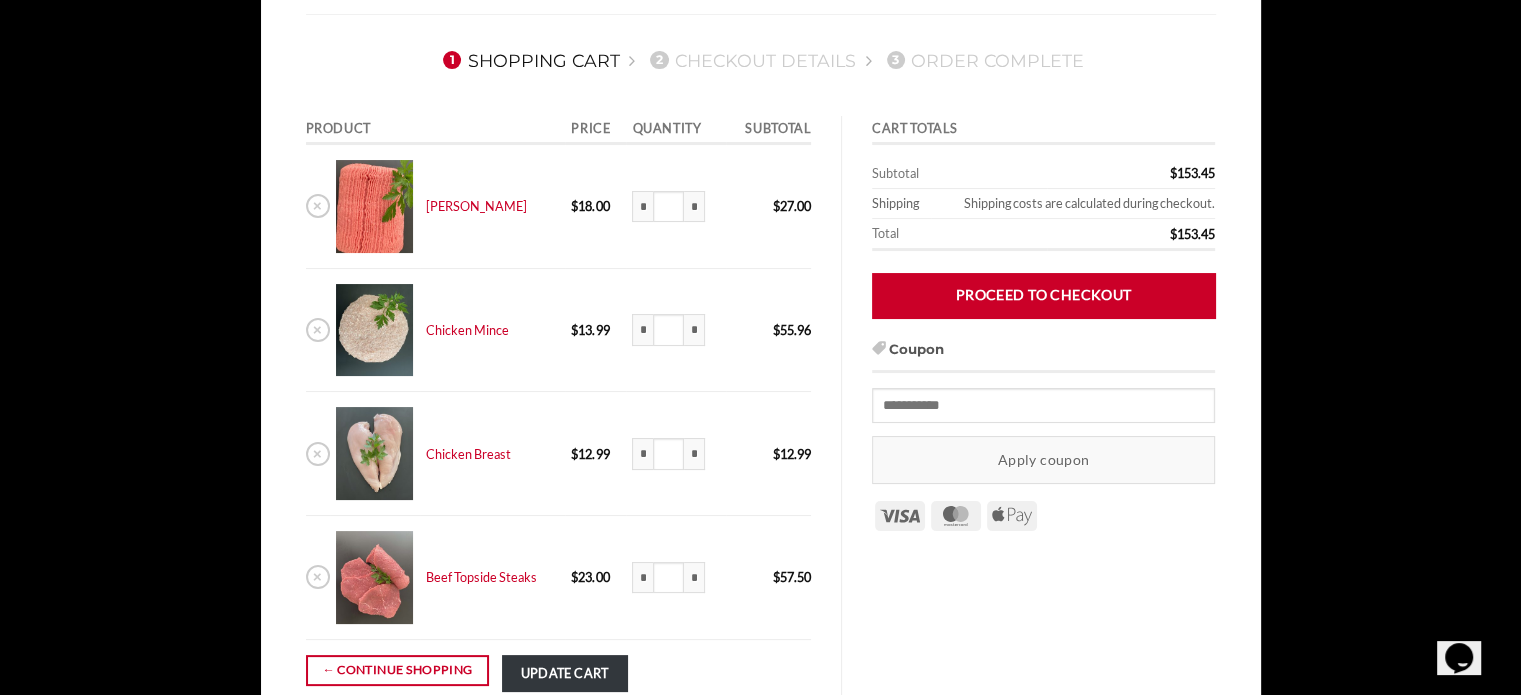 scroll, scrollTop: 200, scrollLeft: 0, axis: vertical 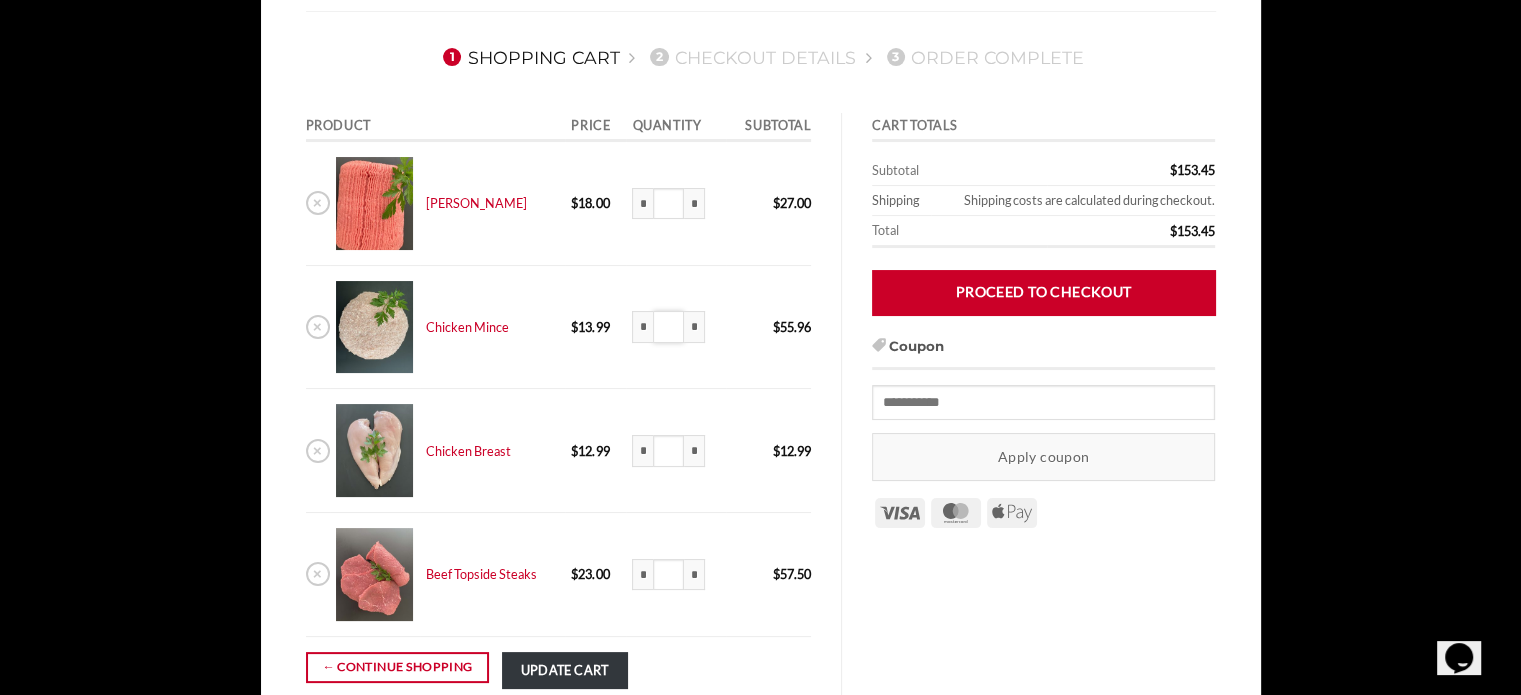 click on "***" at bounding box center [669, 327] 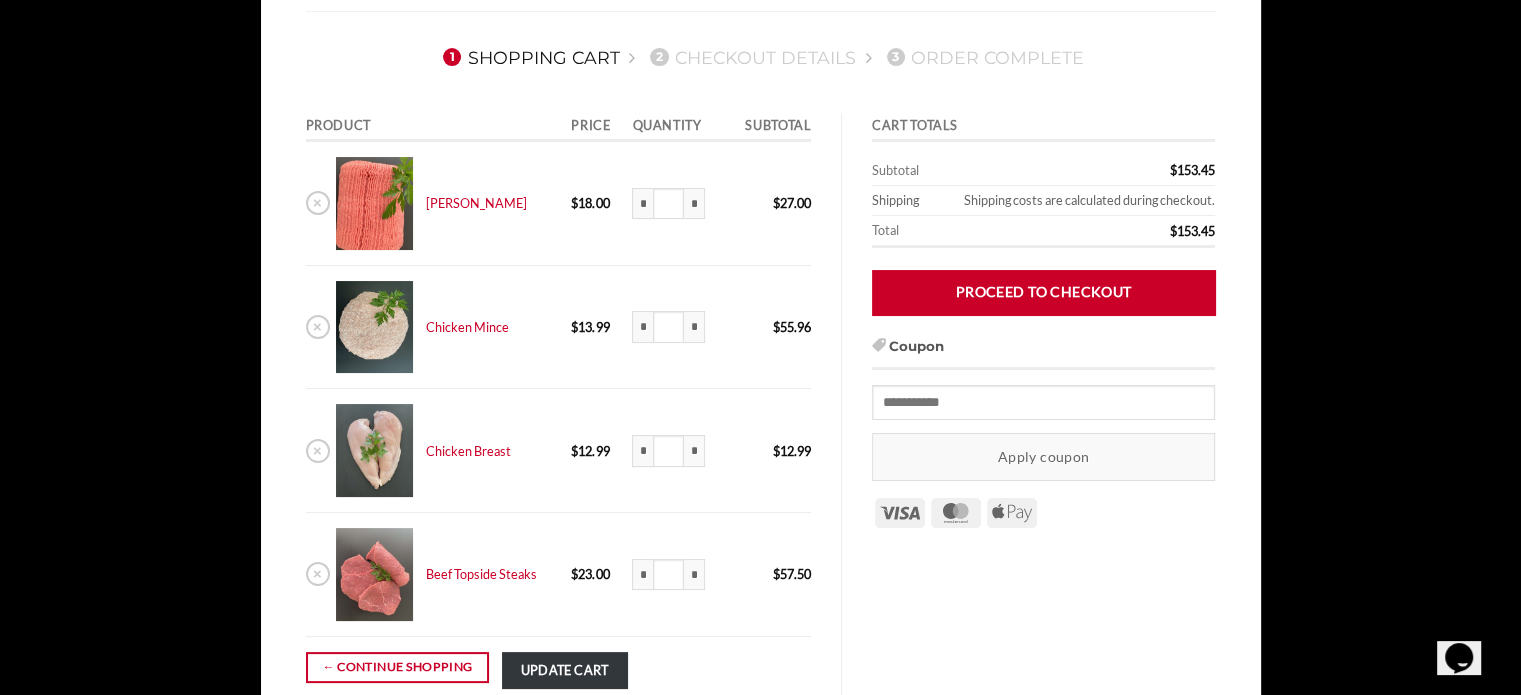 click on "* 				 Chicken Mince quantity
*
*" at bounding box center (676, 328) 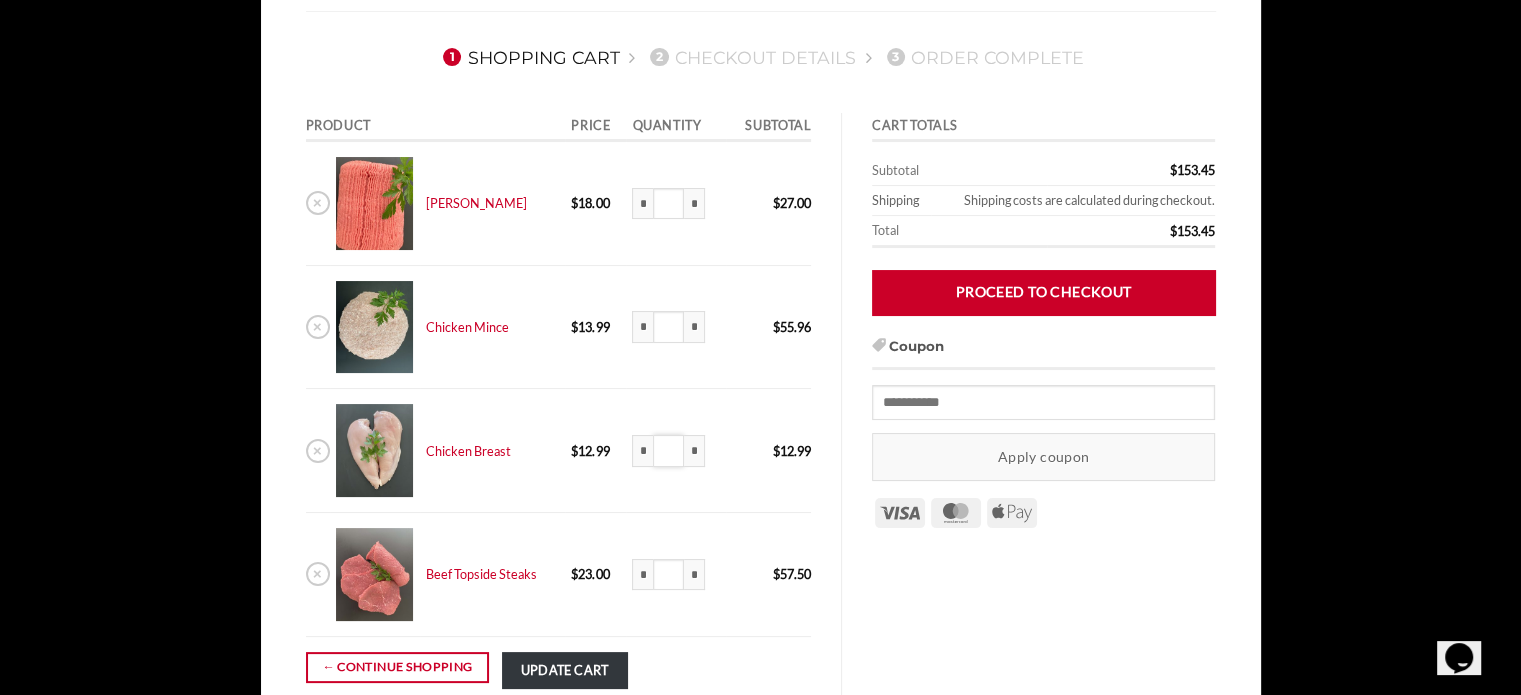 click on "***" at bounding box center [669, 451] 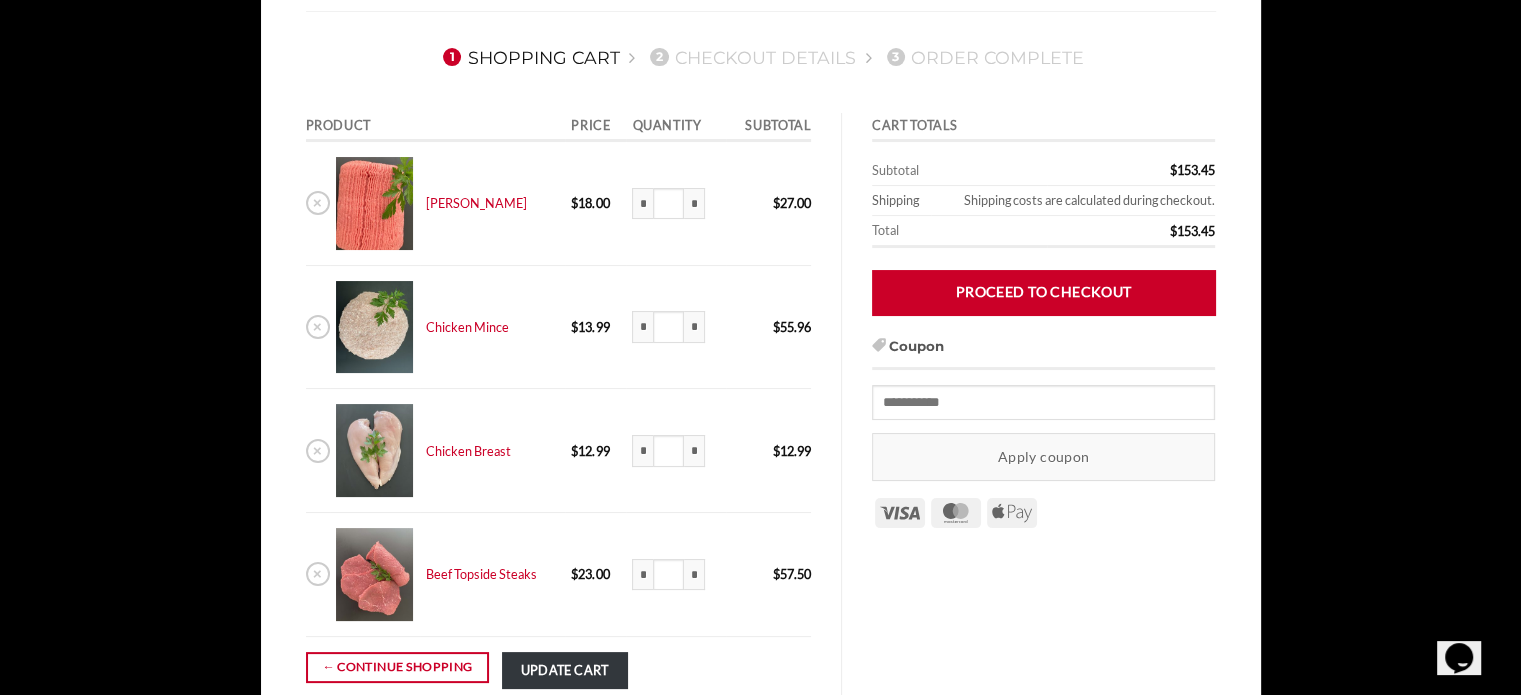 click on "* 				 Chicken Breast quantity
*
*" at bounding box center [676, 451] 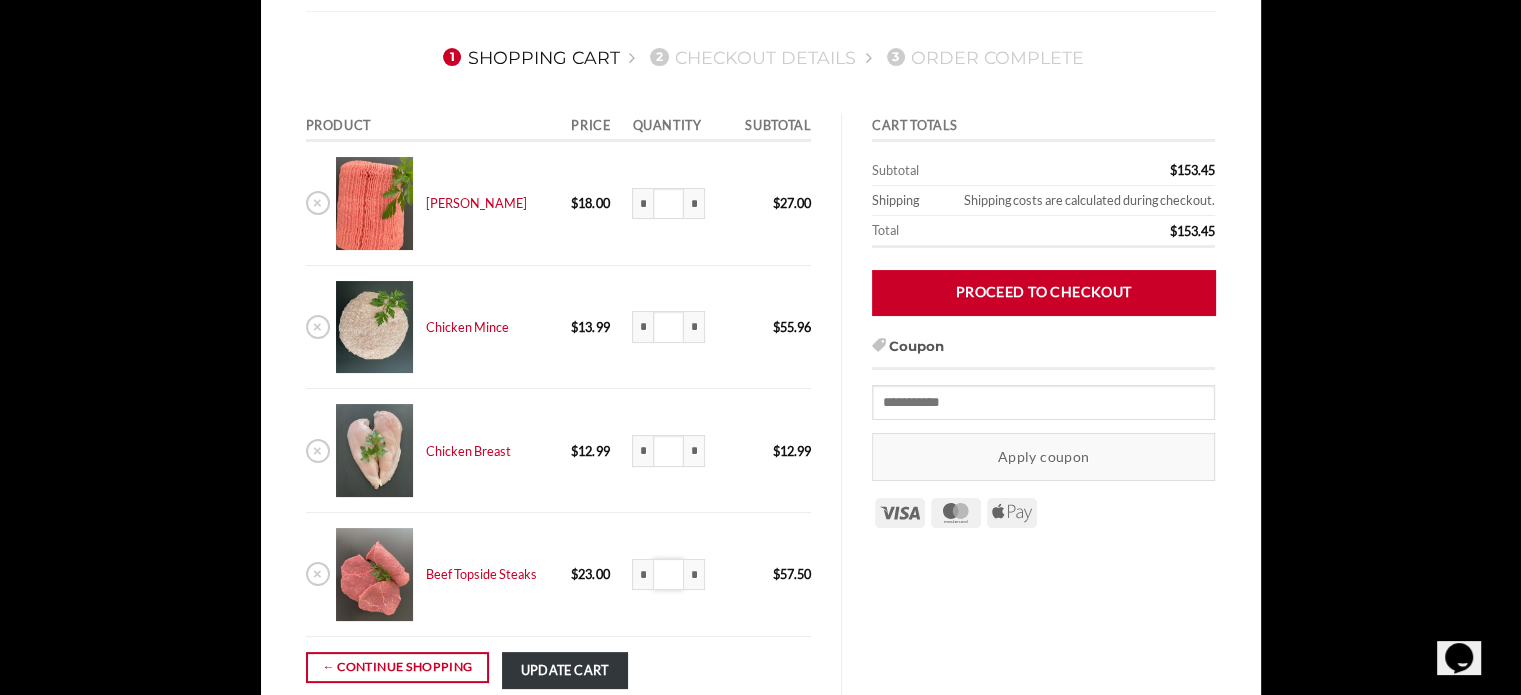 drag, startPoint x: 678, startPoint y: 578, endPoint x: 601, endPoint y: 579, distance: 77.00649 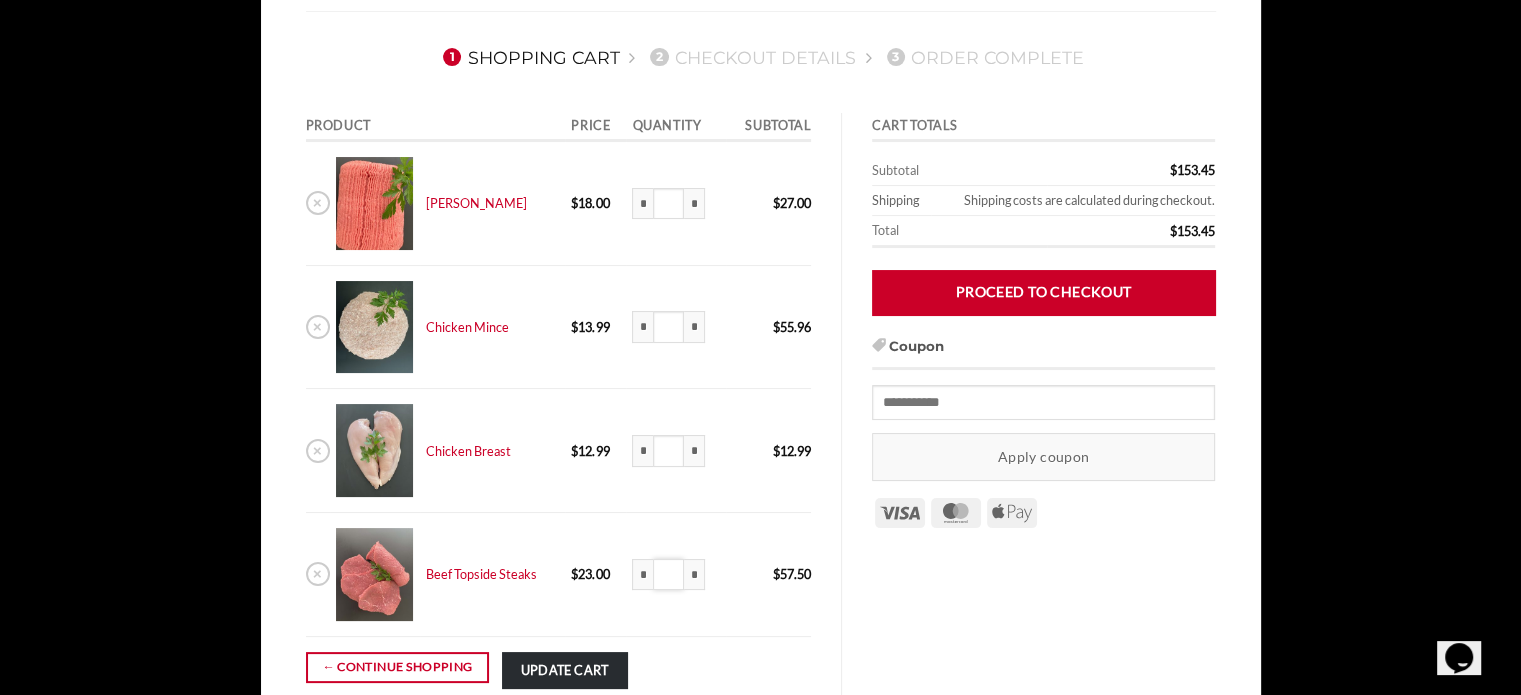 type on "*" 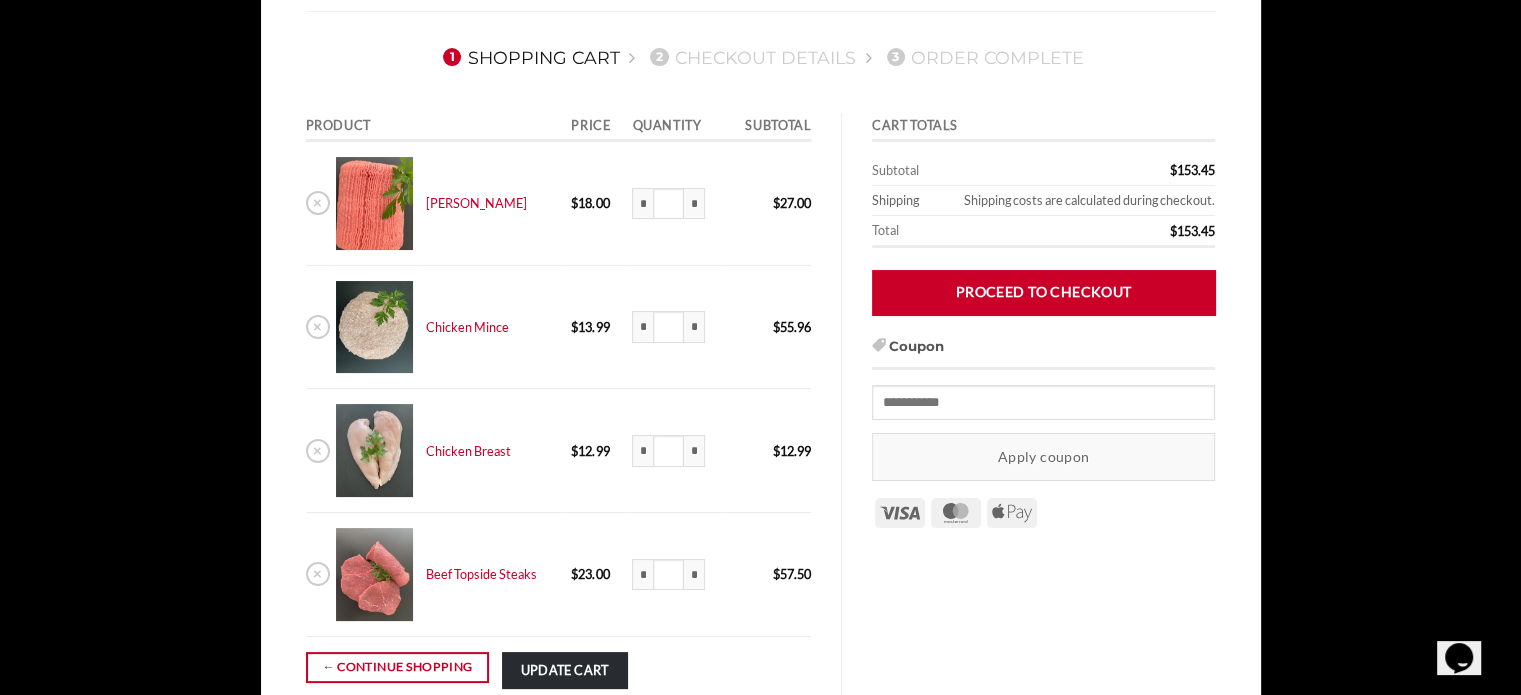 click on "Update cart" at bounding box center (565, 670) 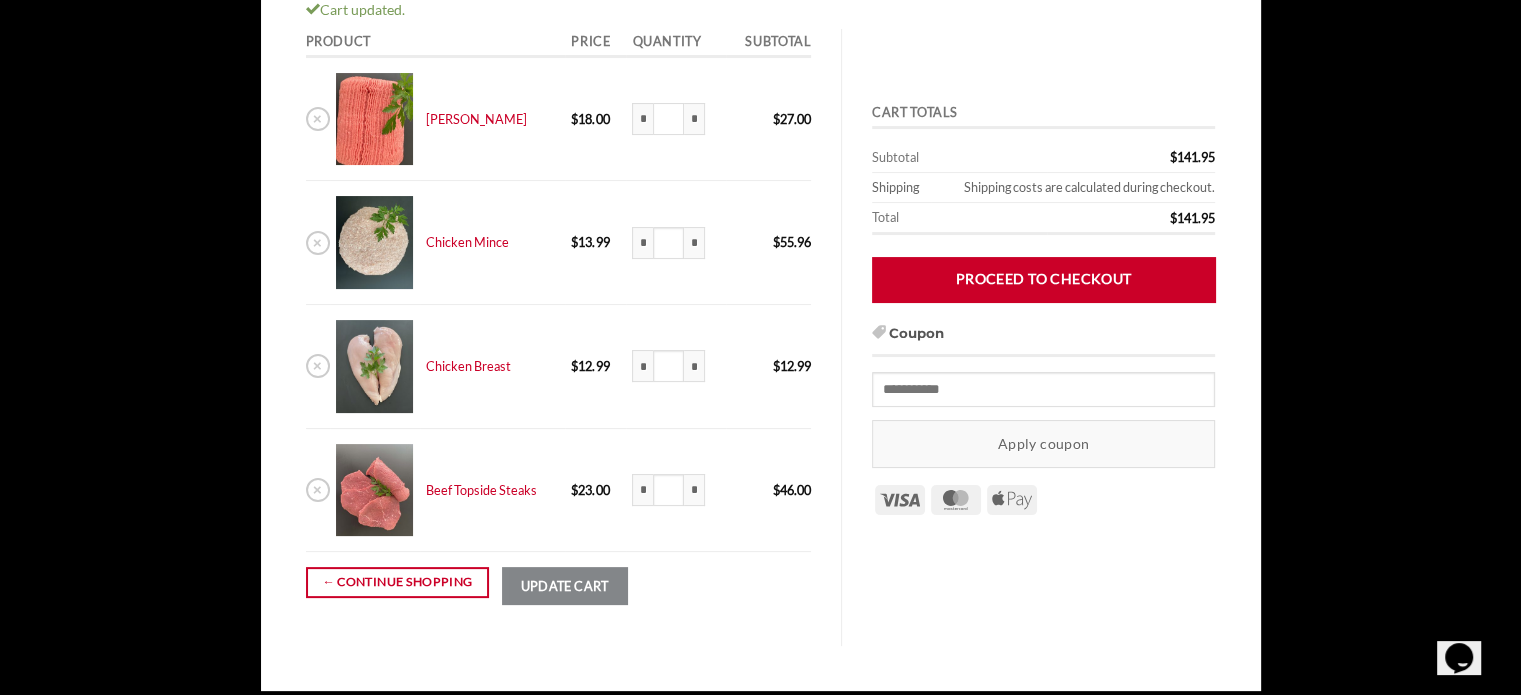 scroll, scrollTop: 315, scrollLeft: 0, axis: vertical 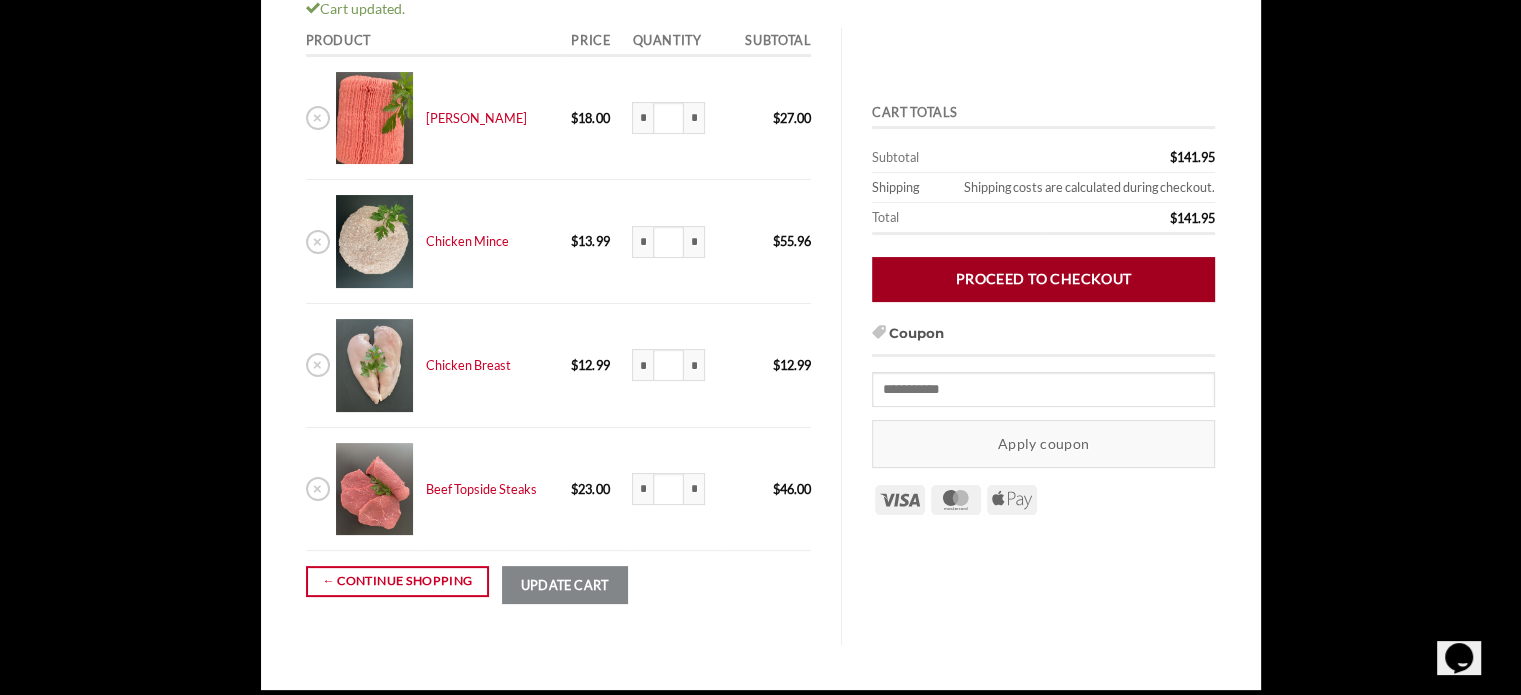 click on "Proceed to checkout" at bounding box center [1043, 279] 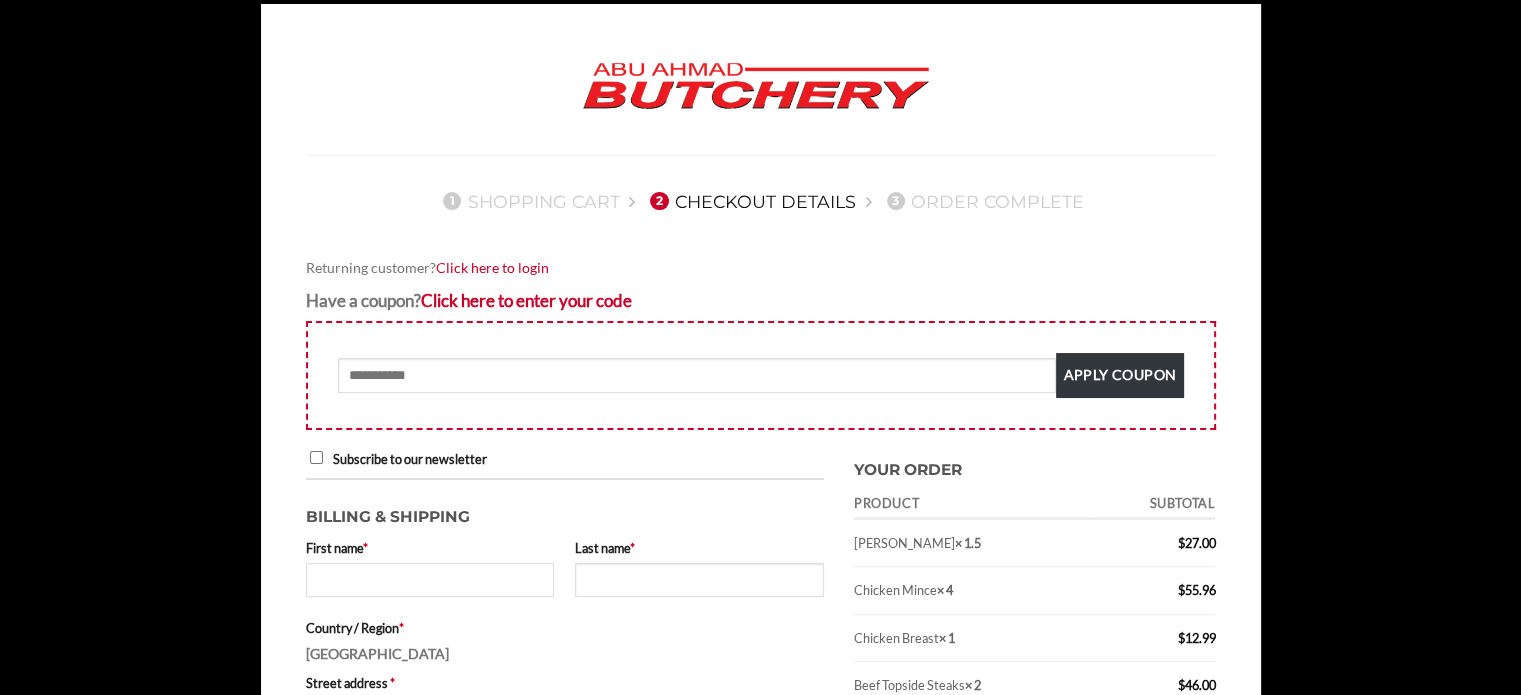 scroll, scrollTop: 200, scrollLeft: 0, axis: vertical 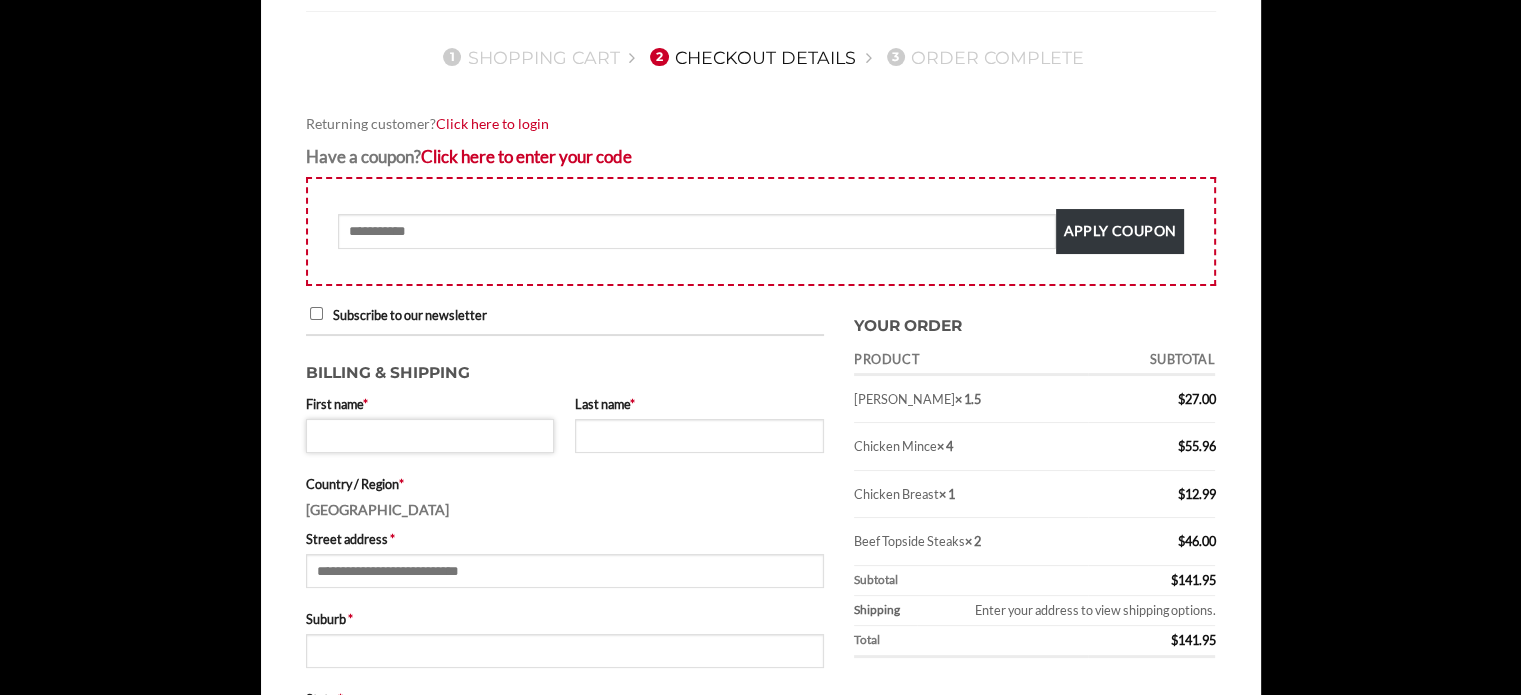 click on "First name  *" at bounding box center (430, 436) 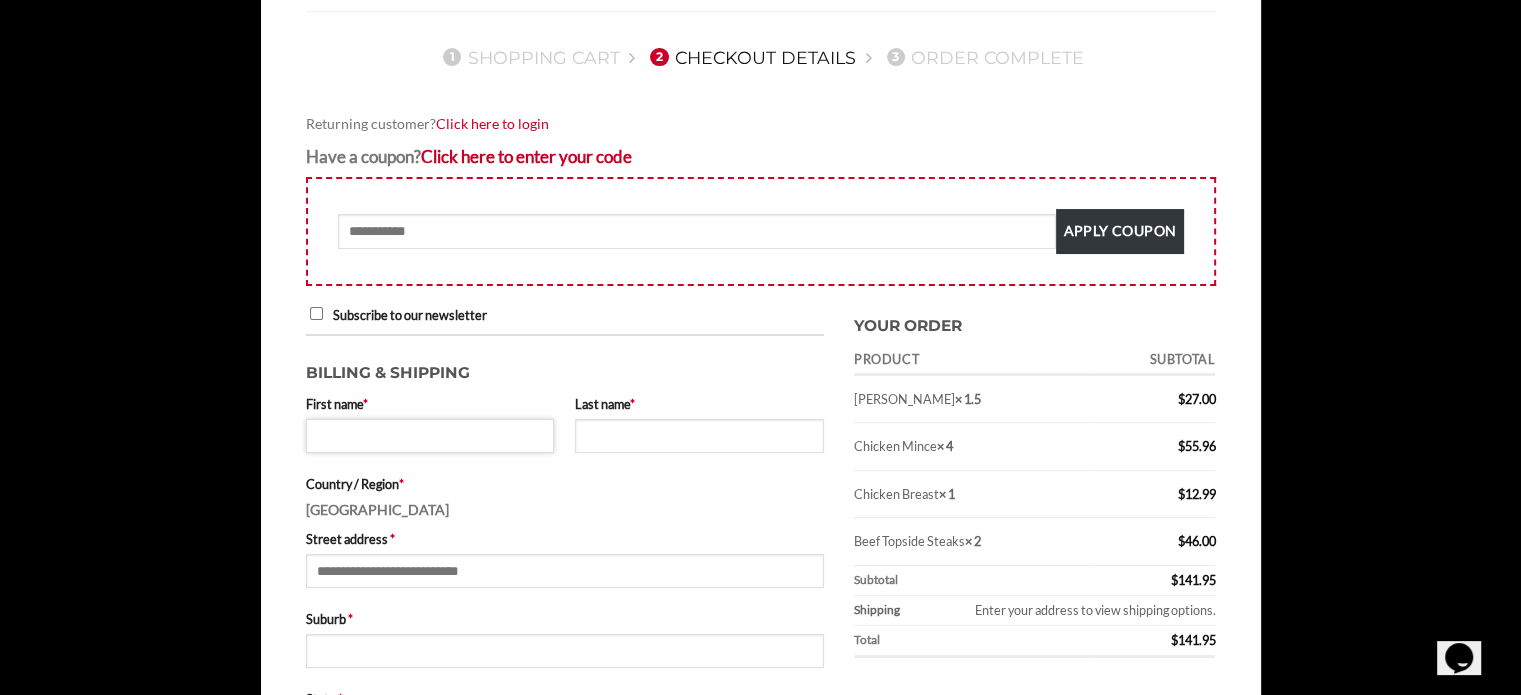 scroll, scrollTop: 0, scrollLeft: 0, axis: both 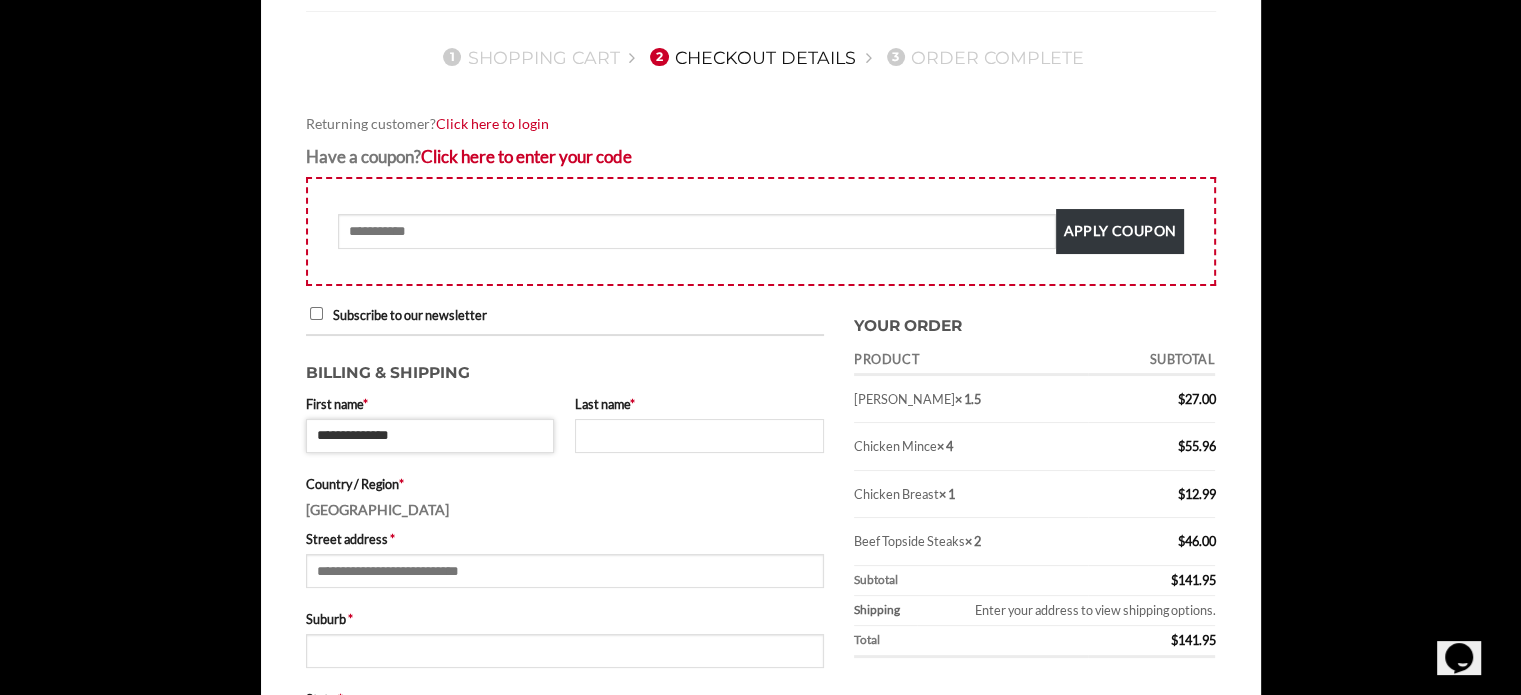 type on "**********" 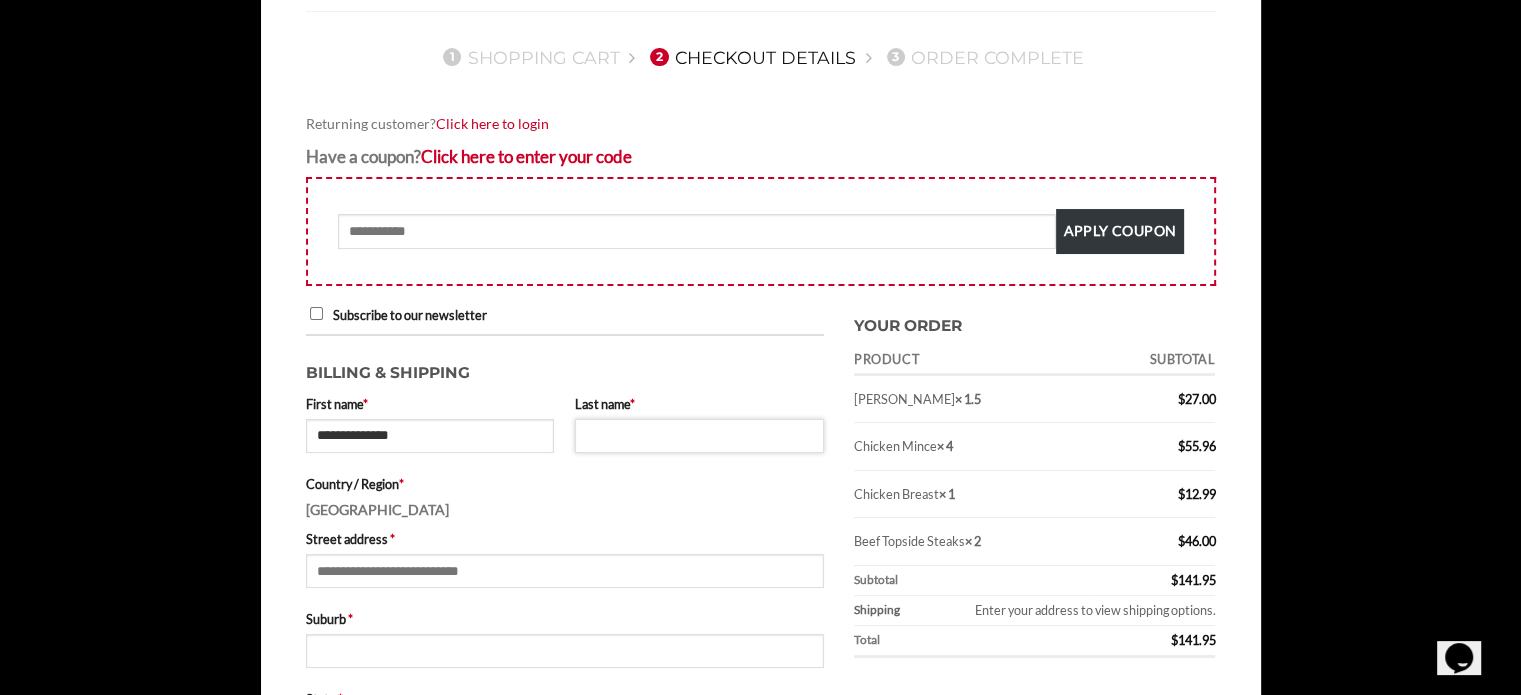 click on "Last name  *" at bounding box center (699, 436) 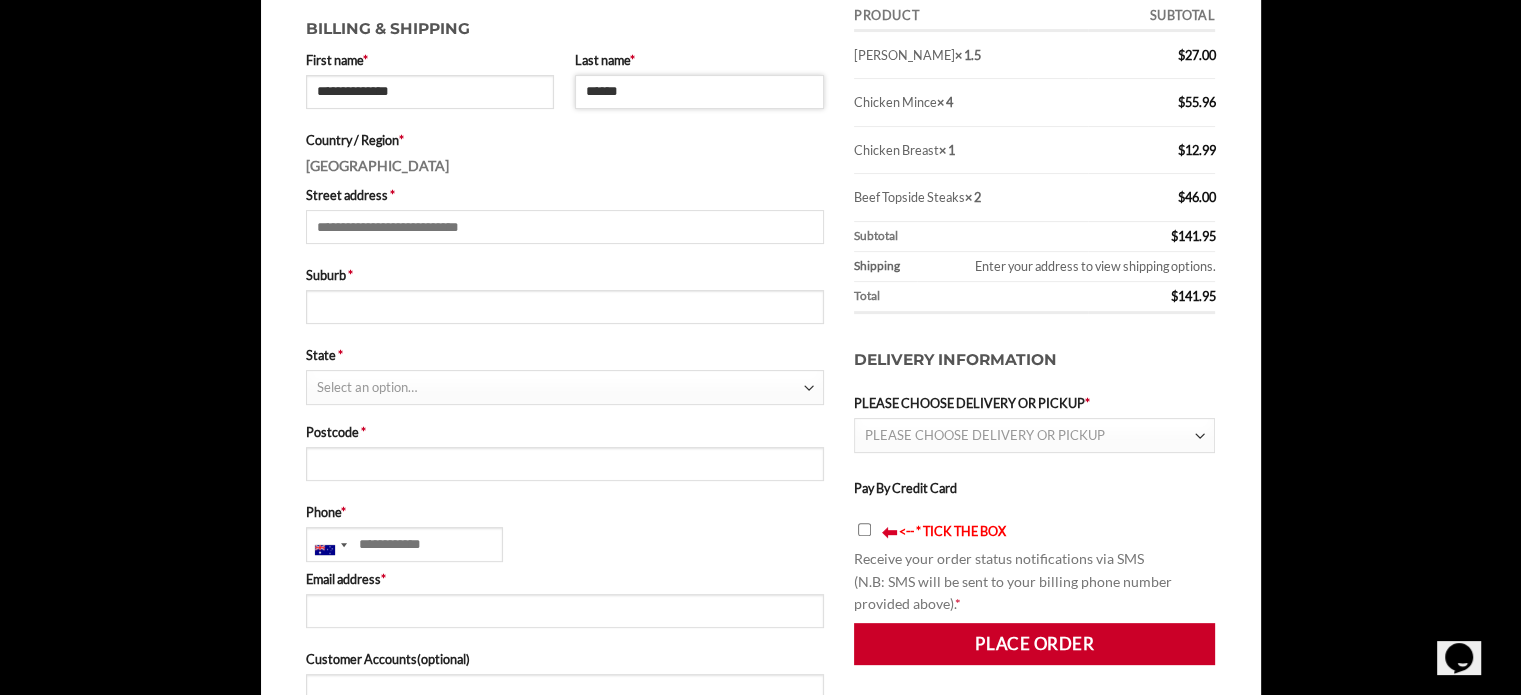 scroll, scrollTop: 552, scrollLeft: 0, axis: vertical 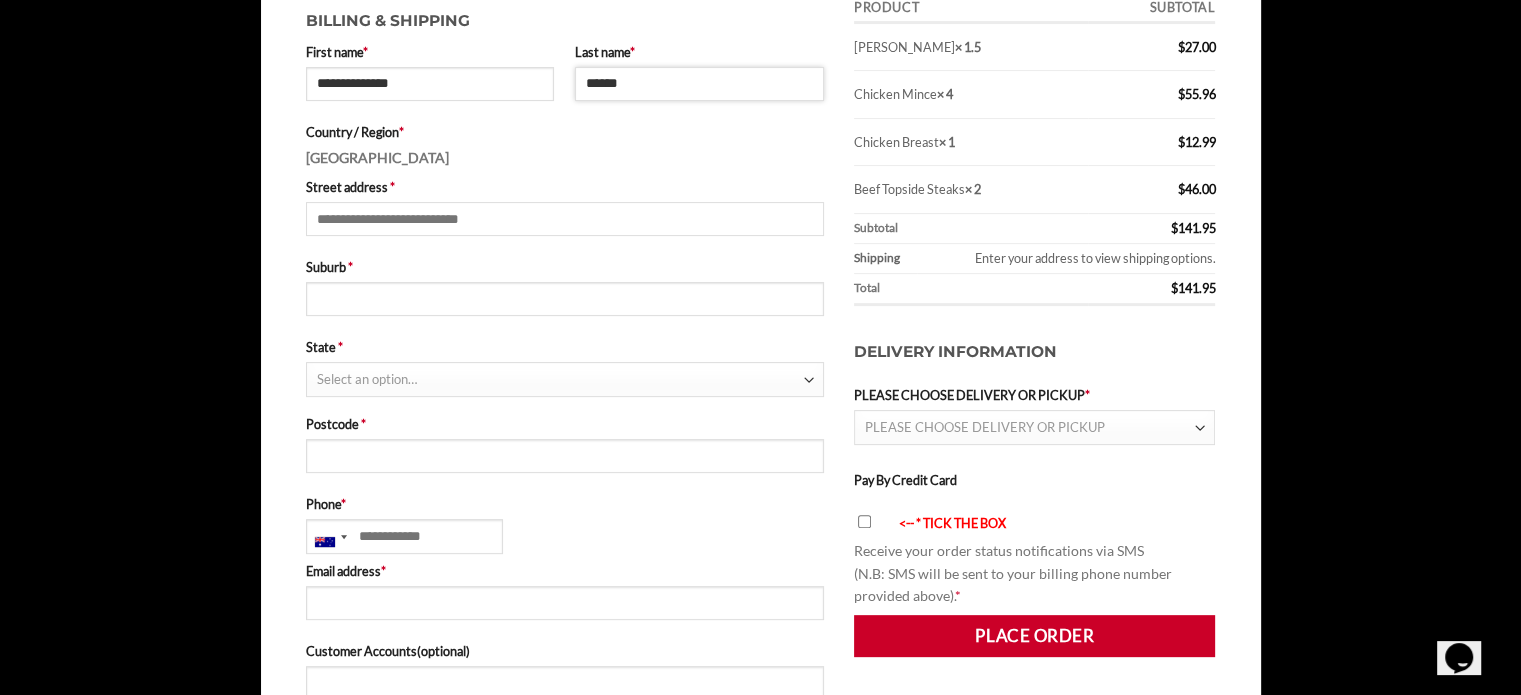 type on "******" 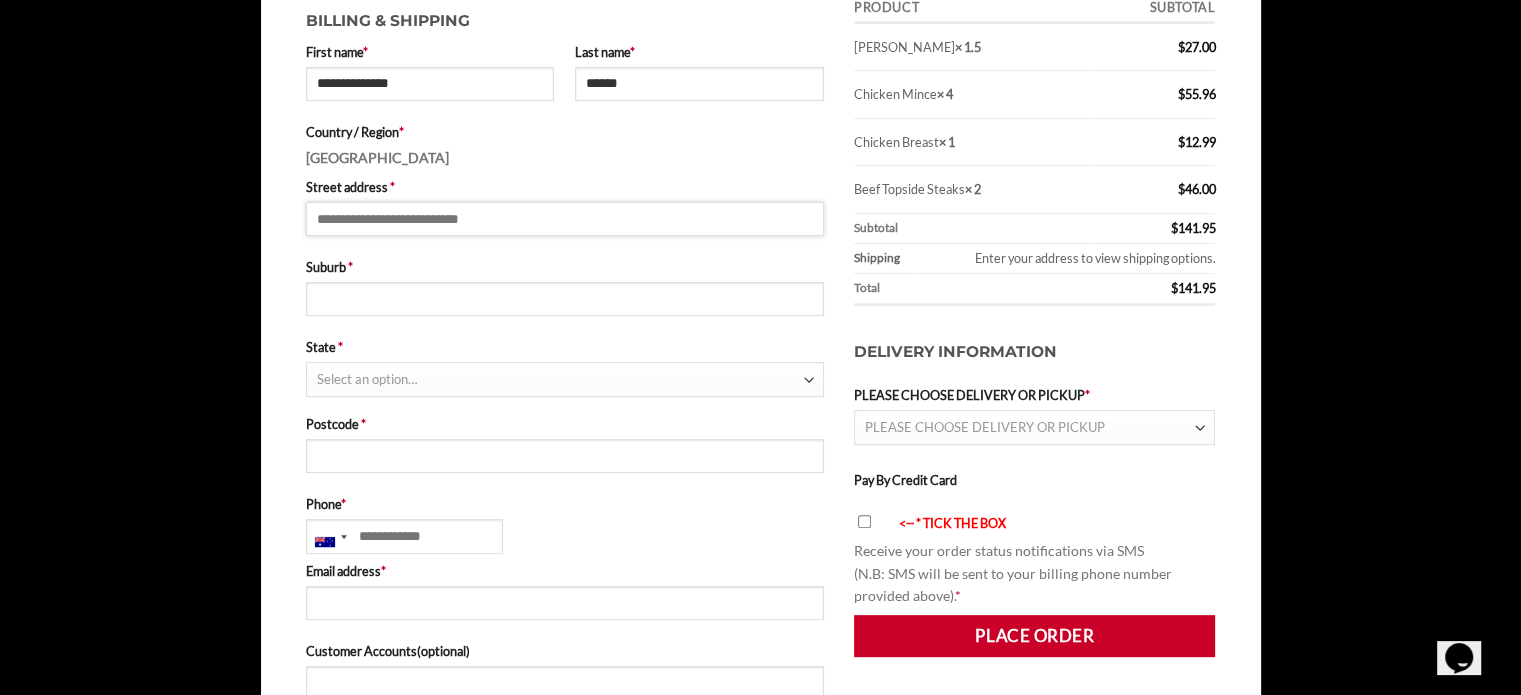 click on "Street address   *" at bounding box center (565, 219) 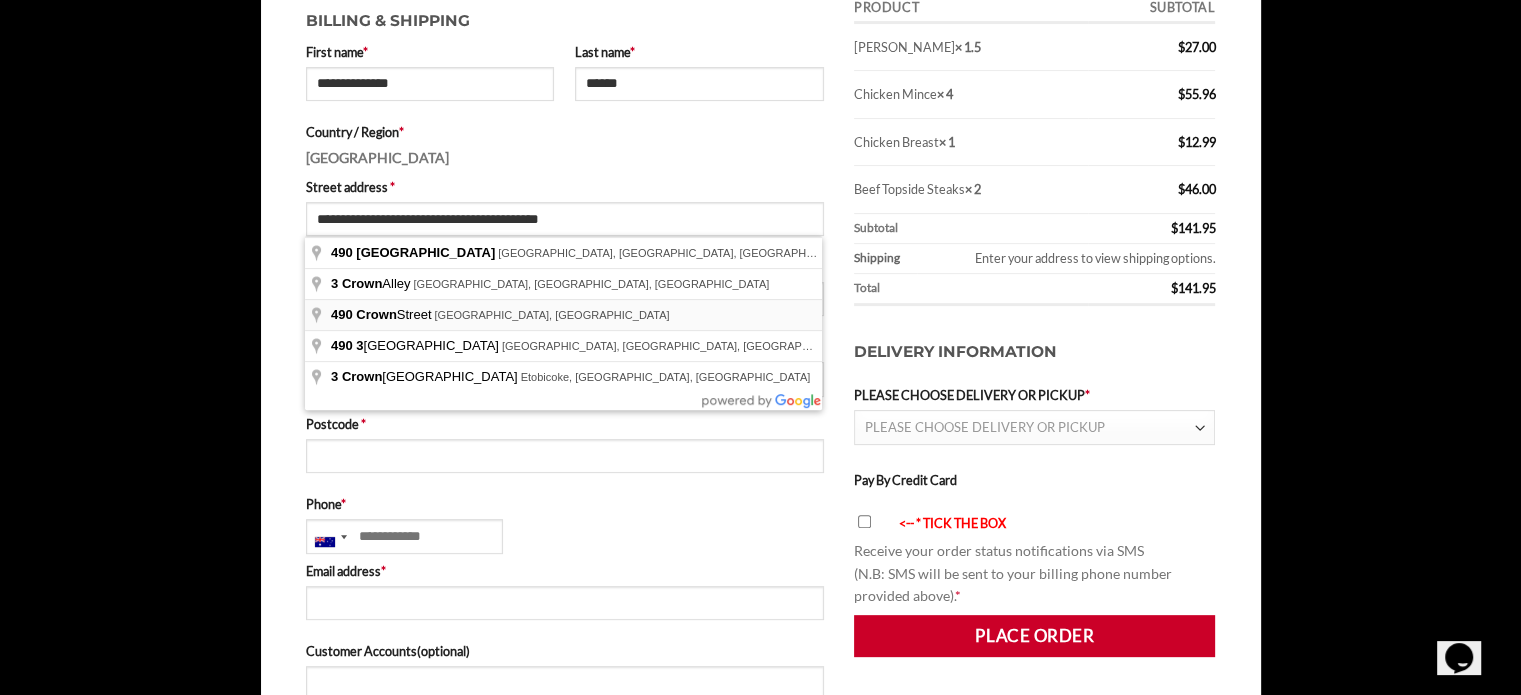 type on "**********" 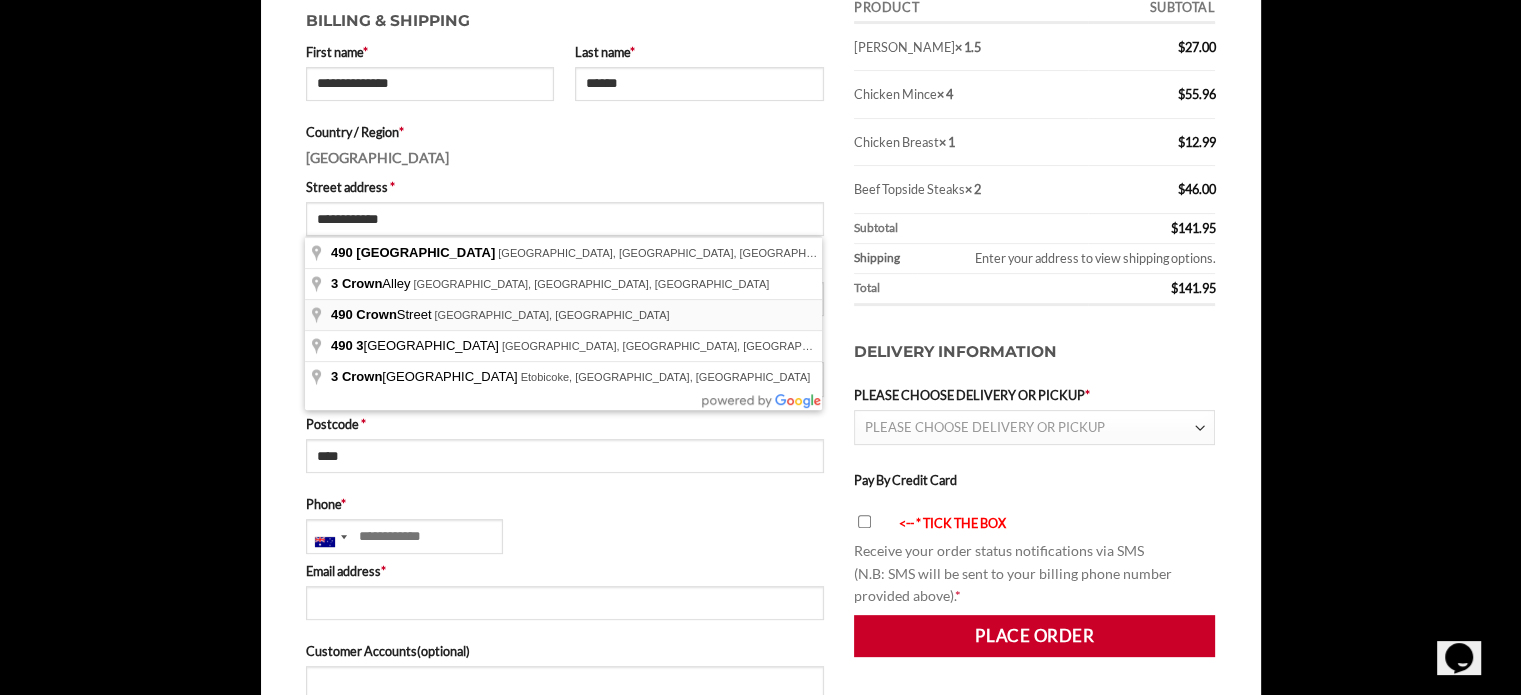 select on "***" 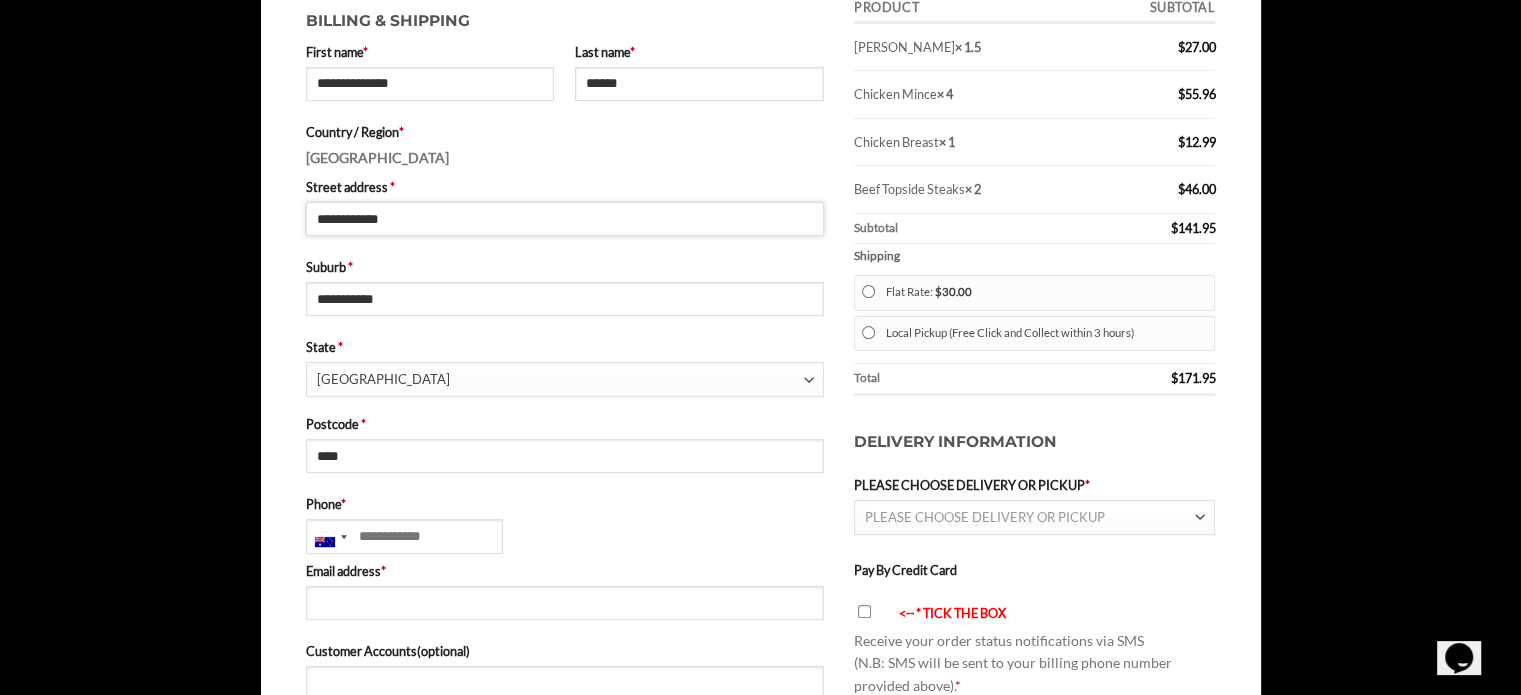 click on "**********" at bounding box center [565, 219] 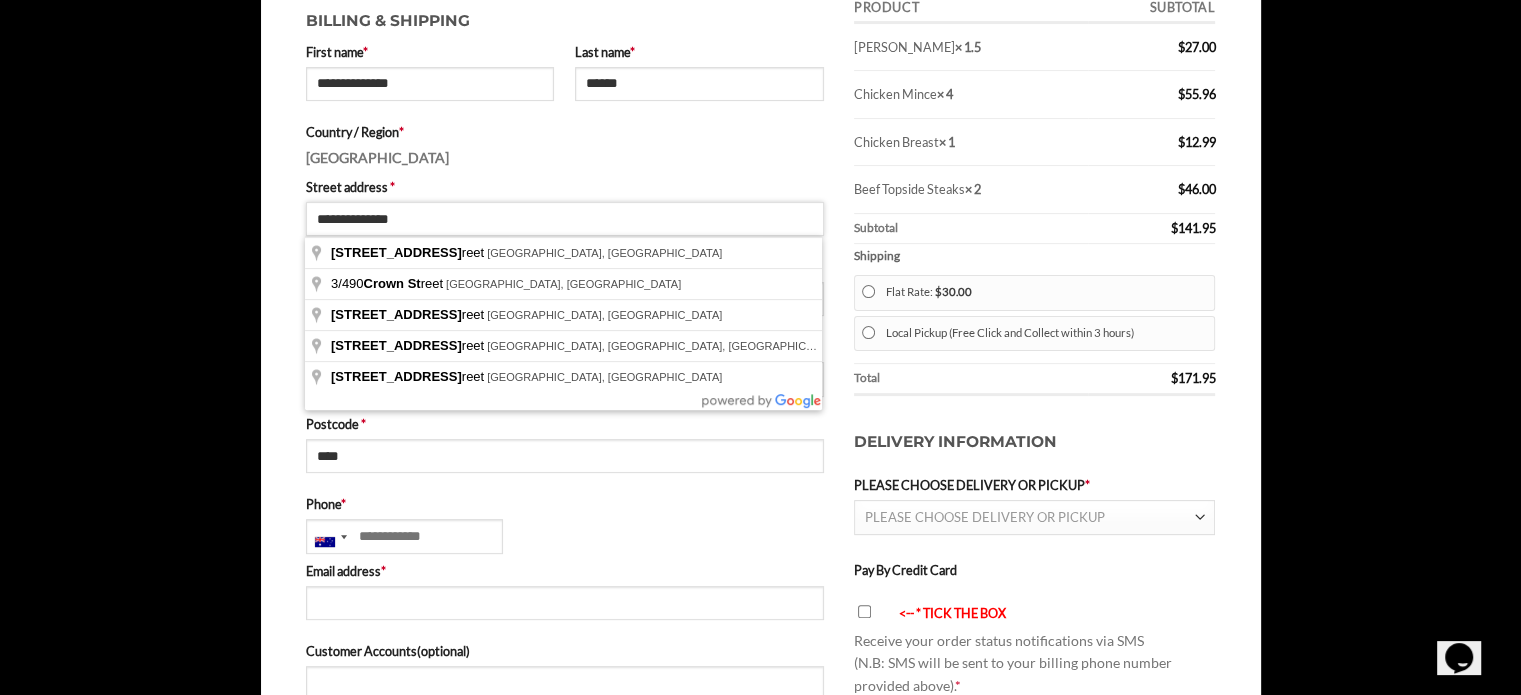 type on "**********" 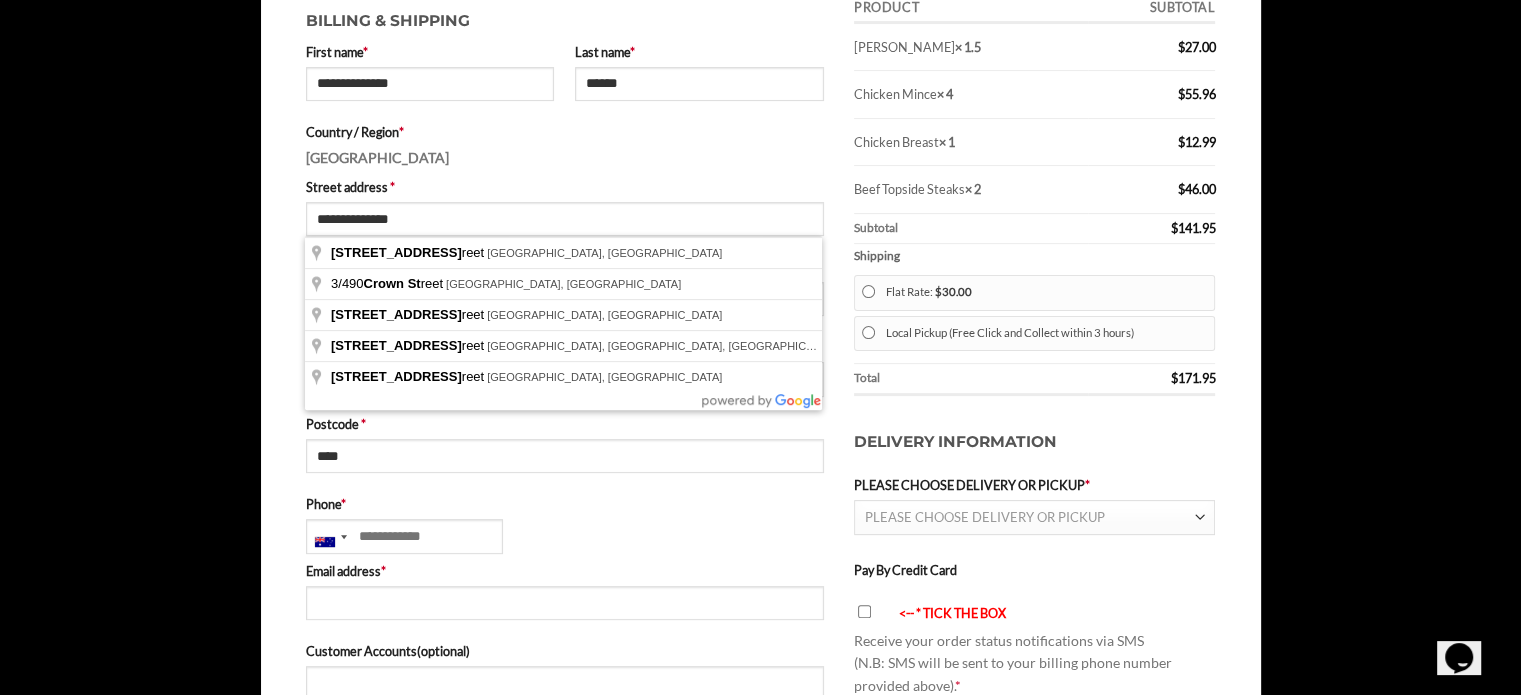 click on "Postcode   * ****" at bounding box center [565, 450] 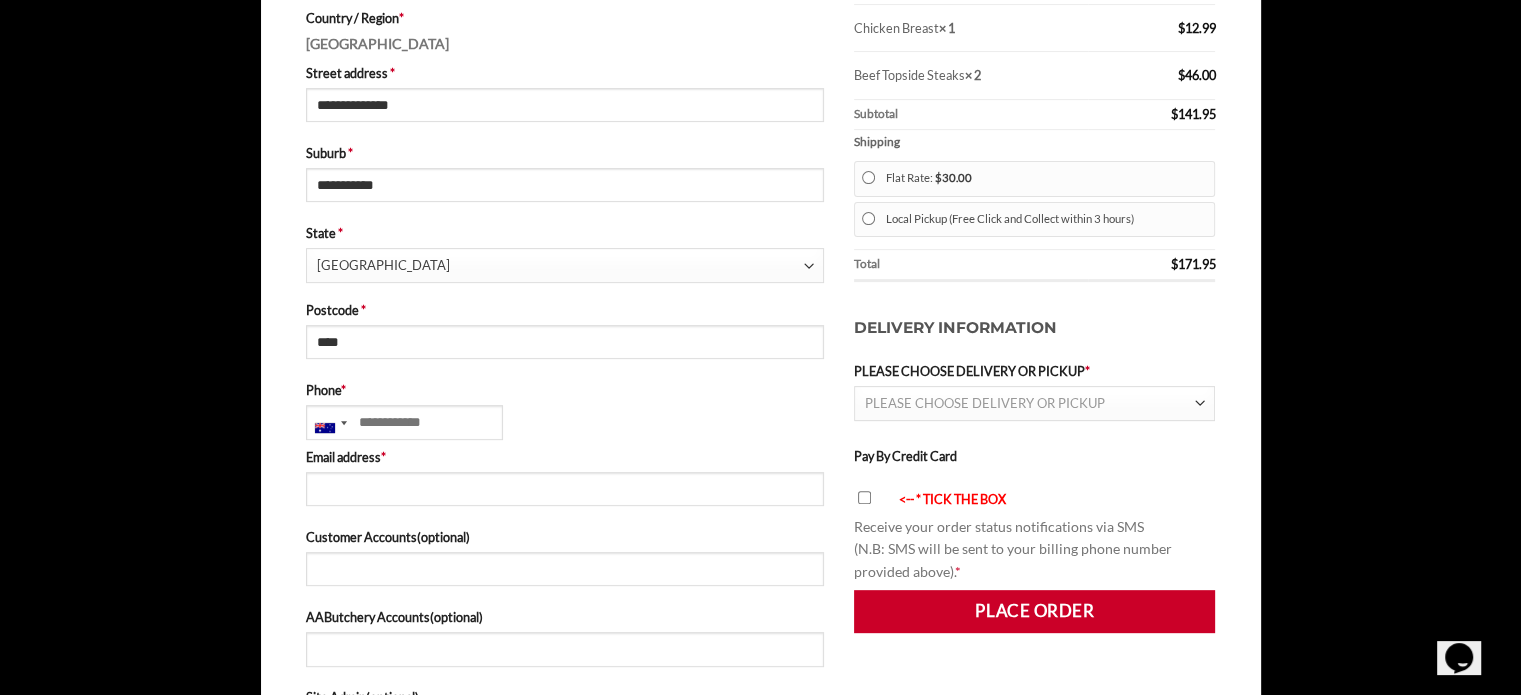 scroll, scrollTop: 752, scrollLeft: 0, axis: vertical 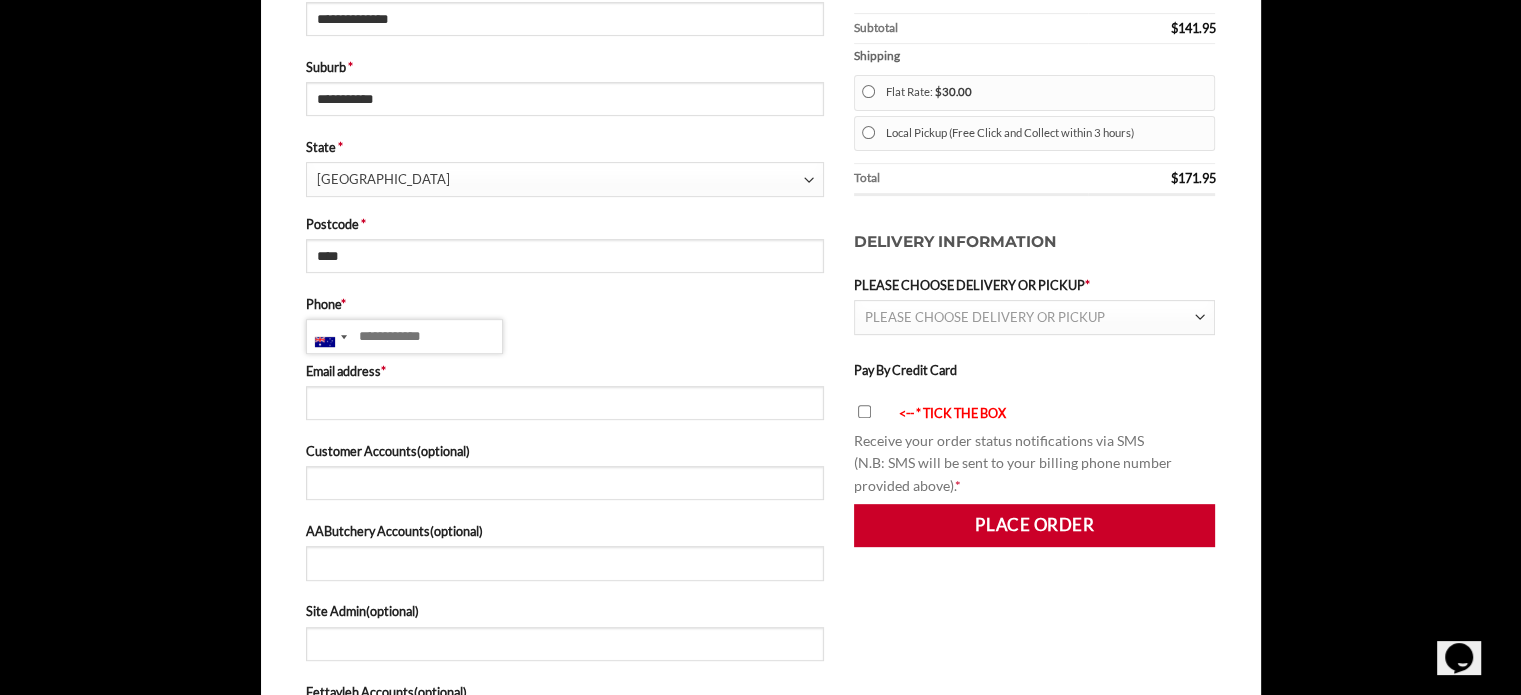 click on "Phone  *" at bounding box center [404, 336] 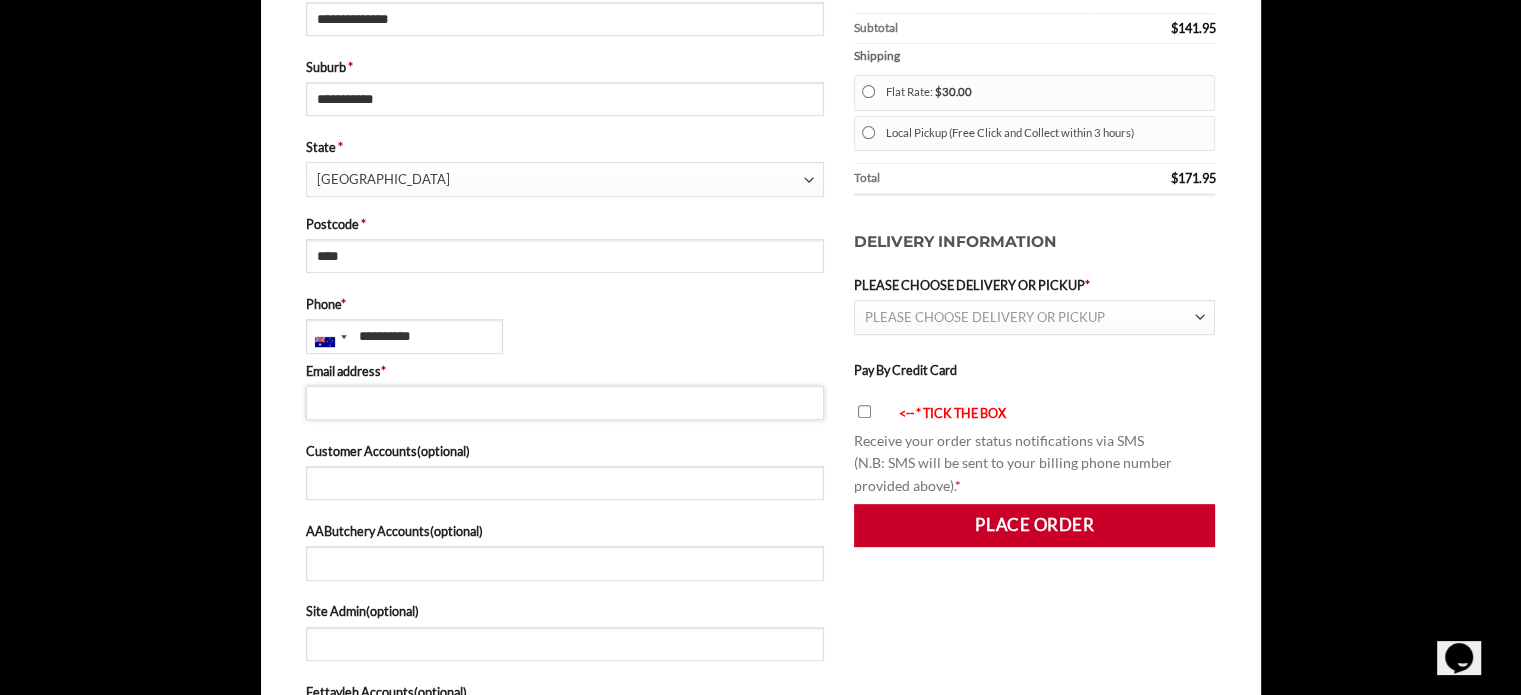 type on "**********" 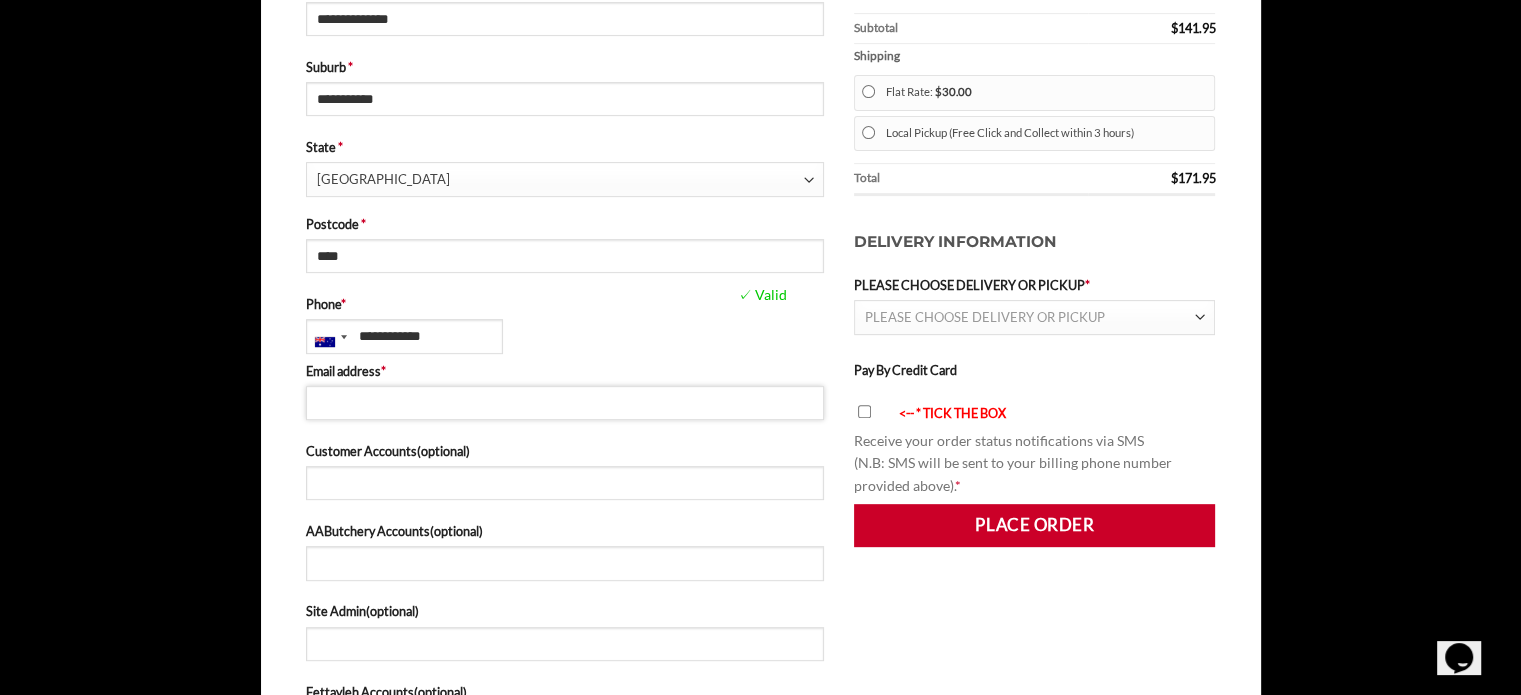 click on "Email address  *" at bounding box center [565, 403] 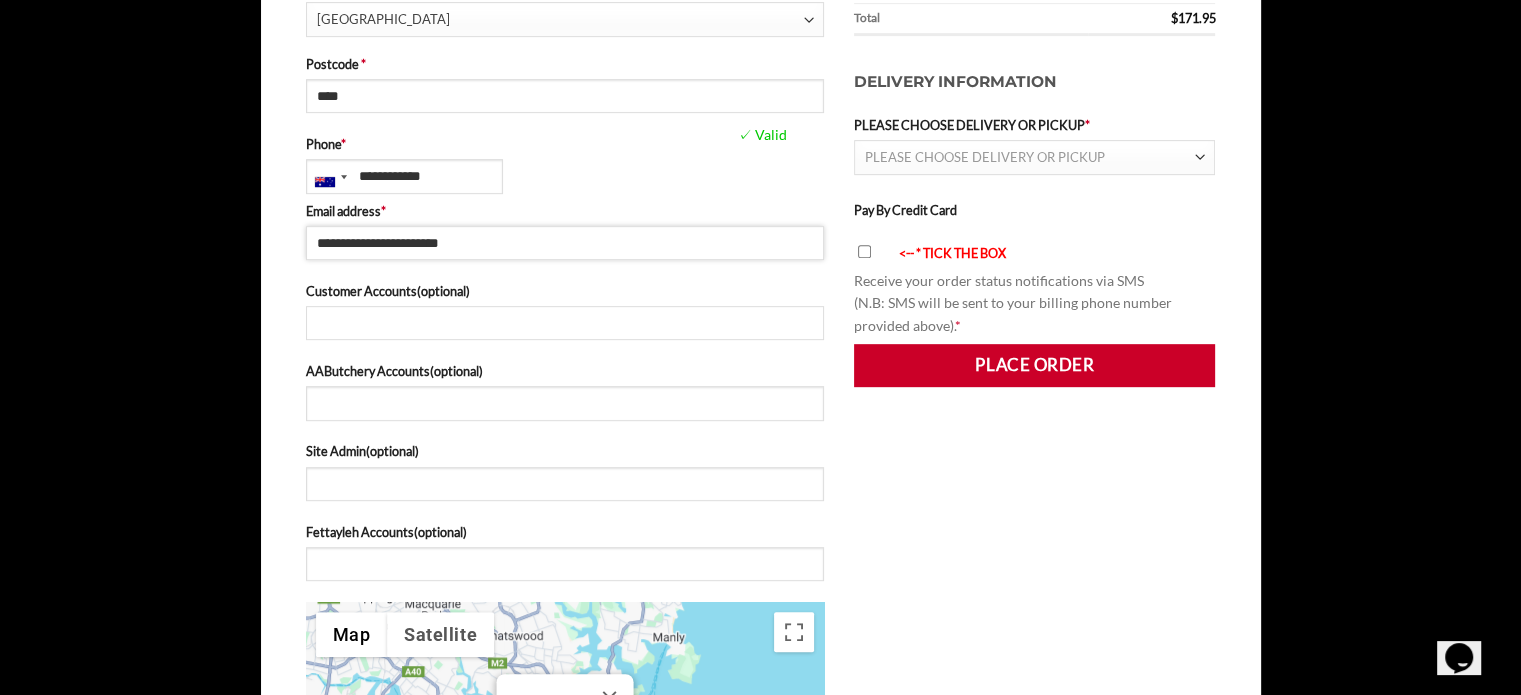 scroll, scrollTop: 914, scrollLeft: 0, axis: vertical 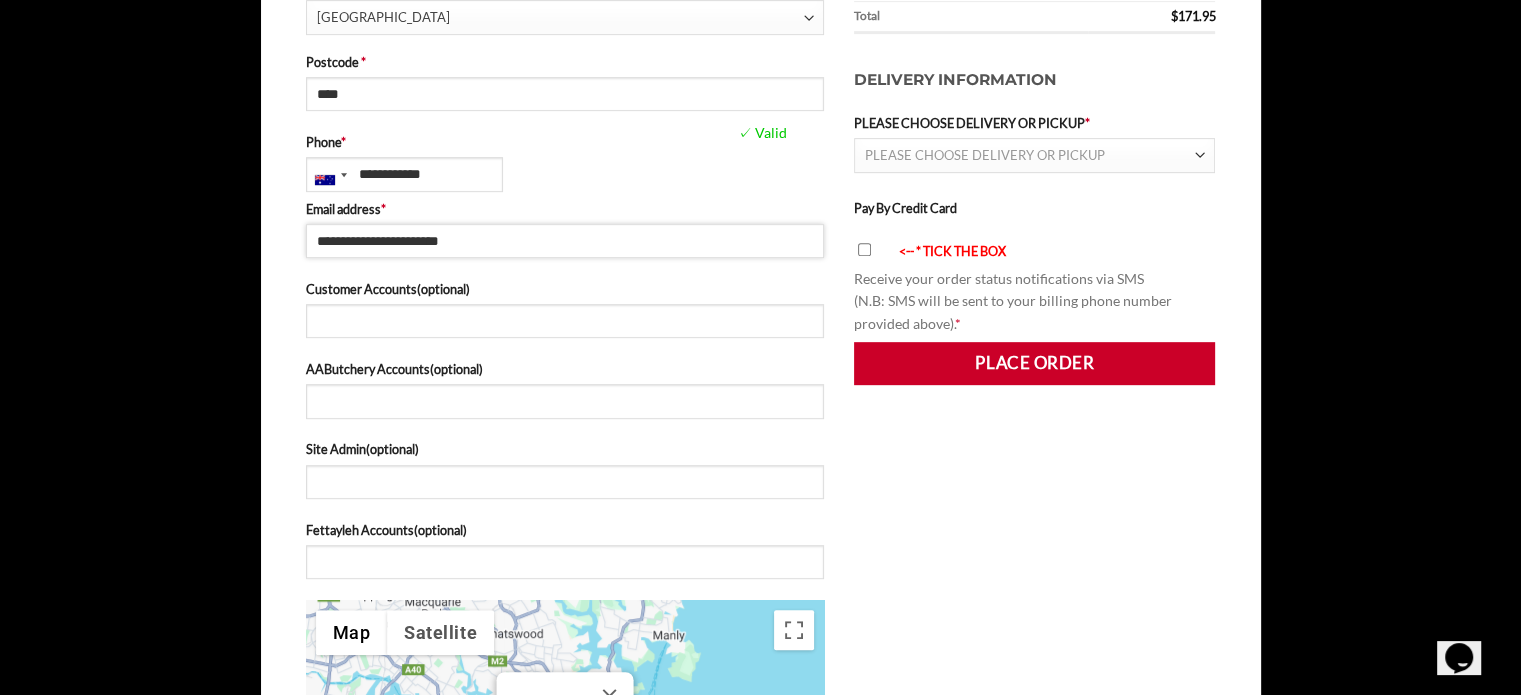 click on "**********" at bounding box center (565, 241) 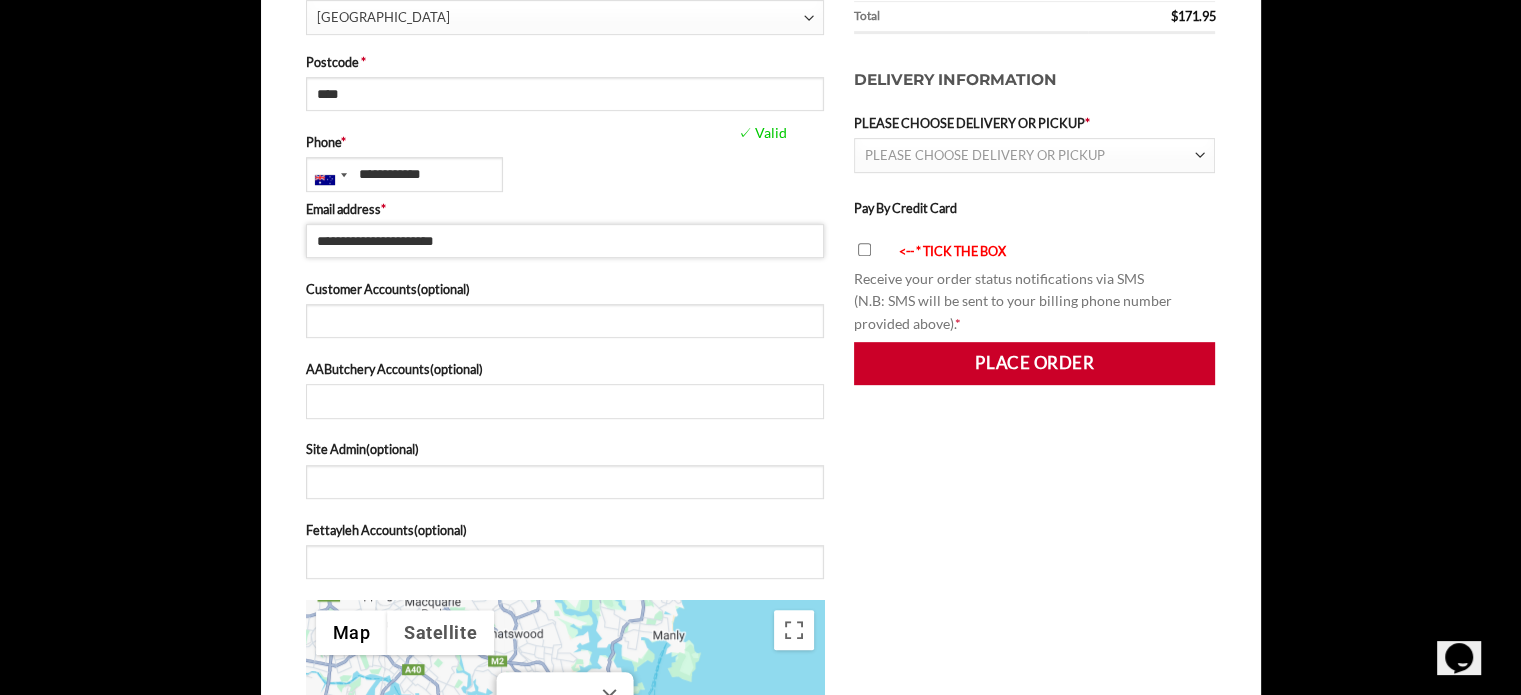 type on "**********" 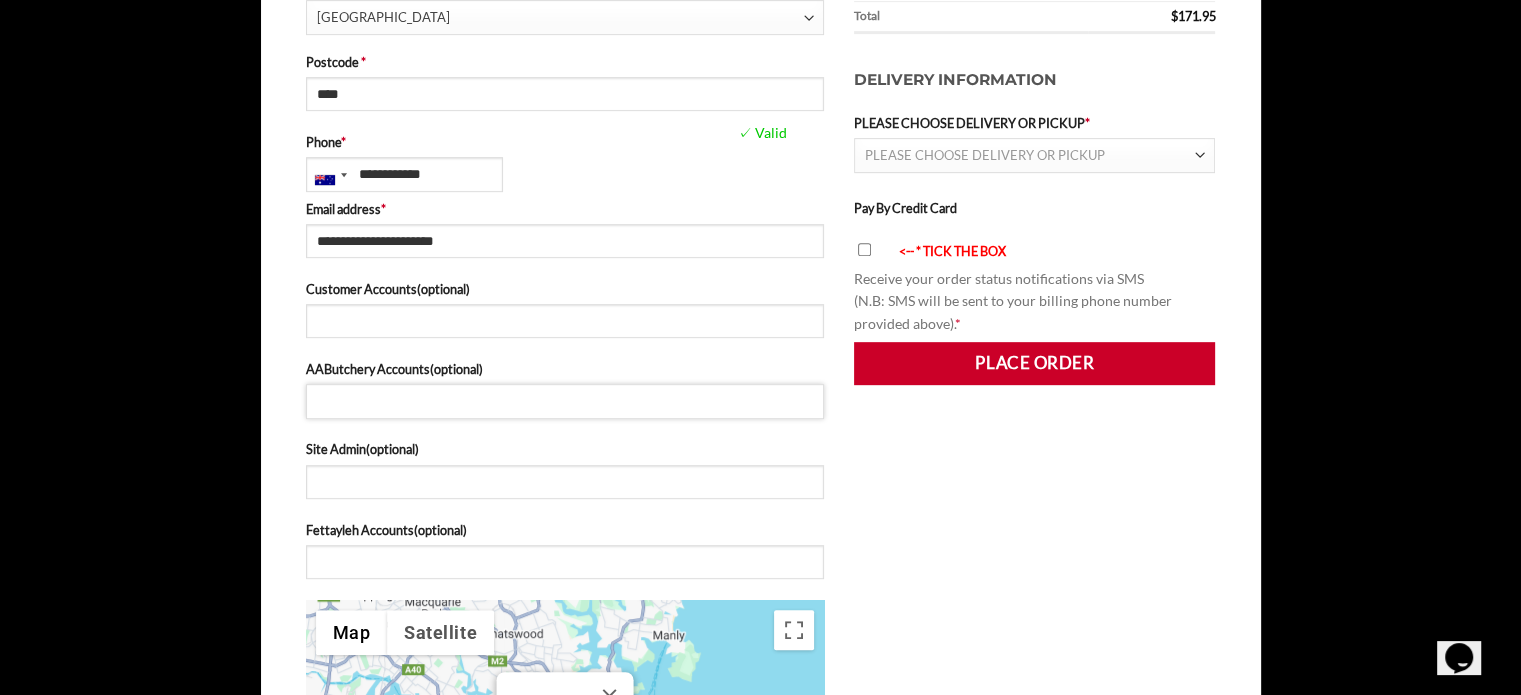 click on "AAButchery Accounts  (optional)" at bounding box center [565, 401] 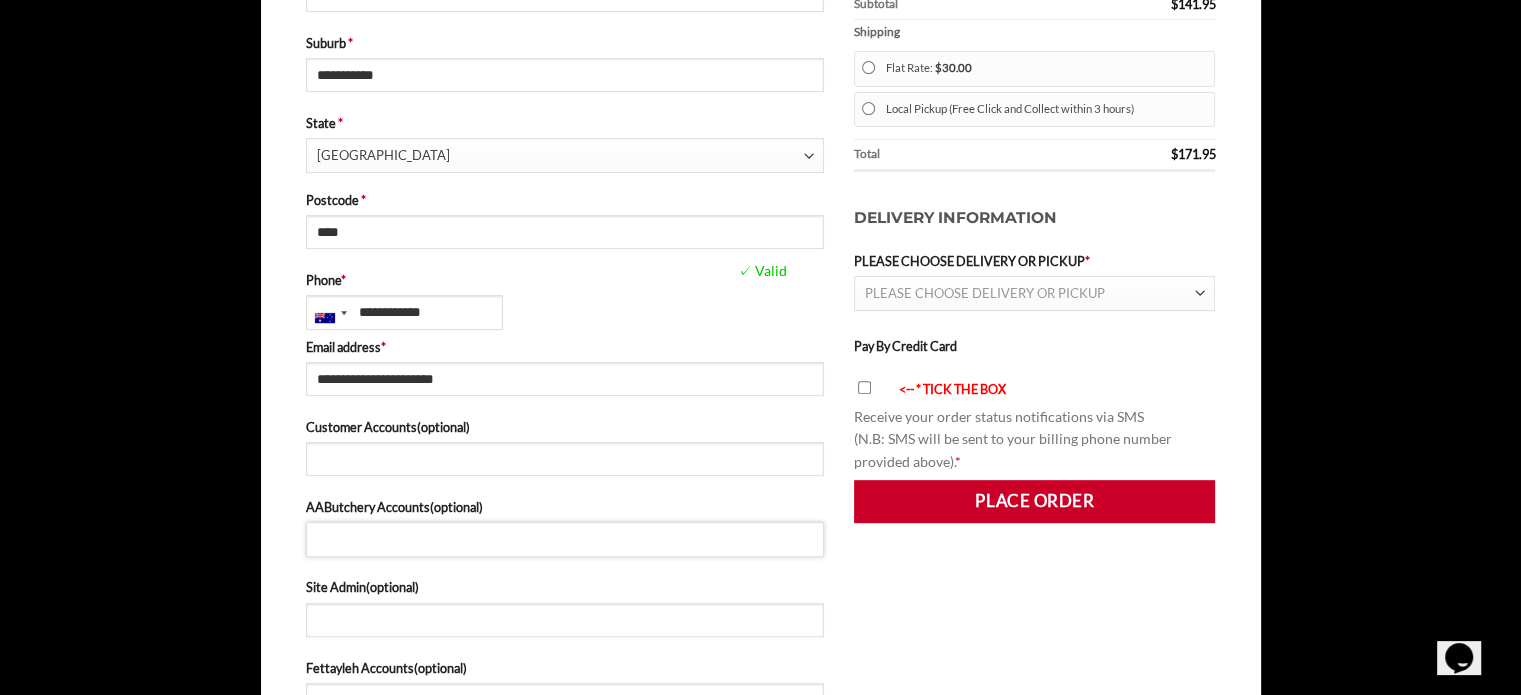 scroll, scrollTop: 779, scrollLeft: 0, axis: vertical 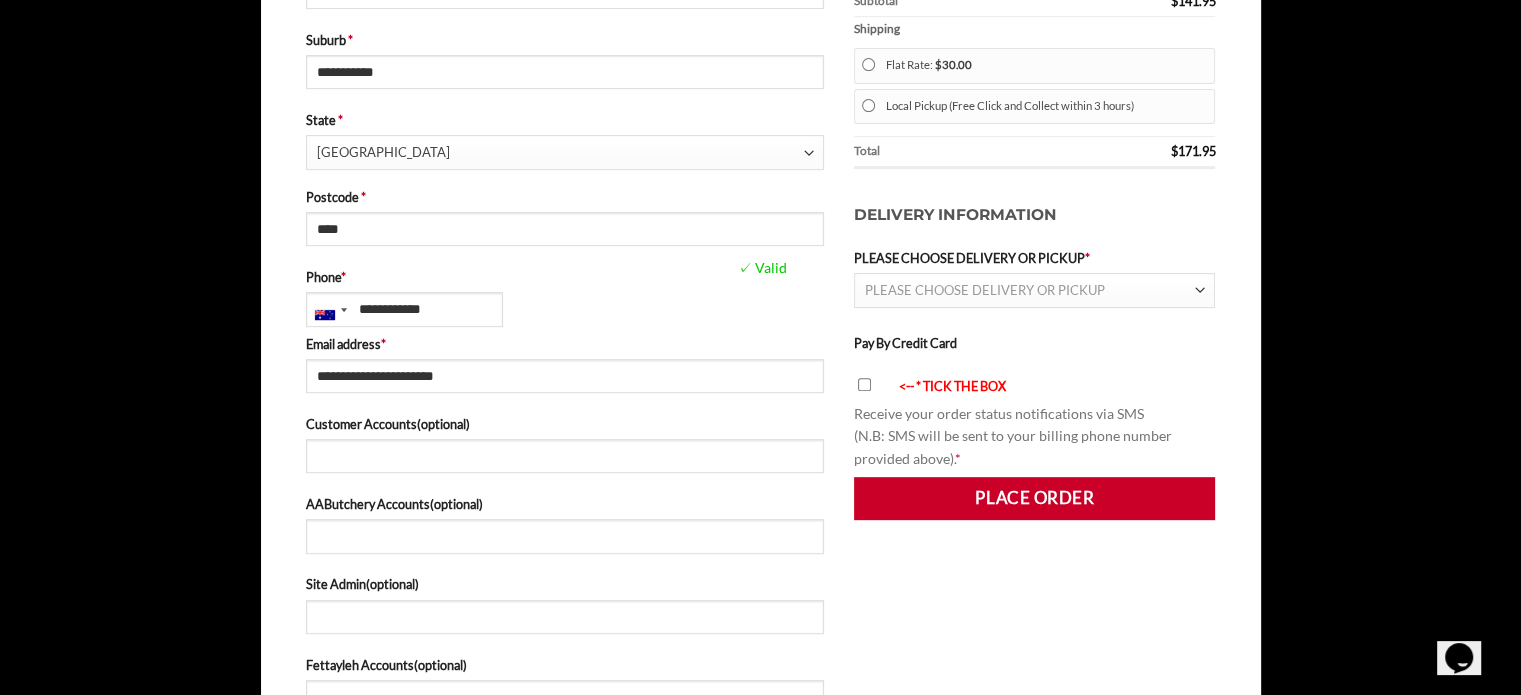 click on "PLEASE CHOOSE DELIVERY OR PICKUP" at bounding box center (985, 290) 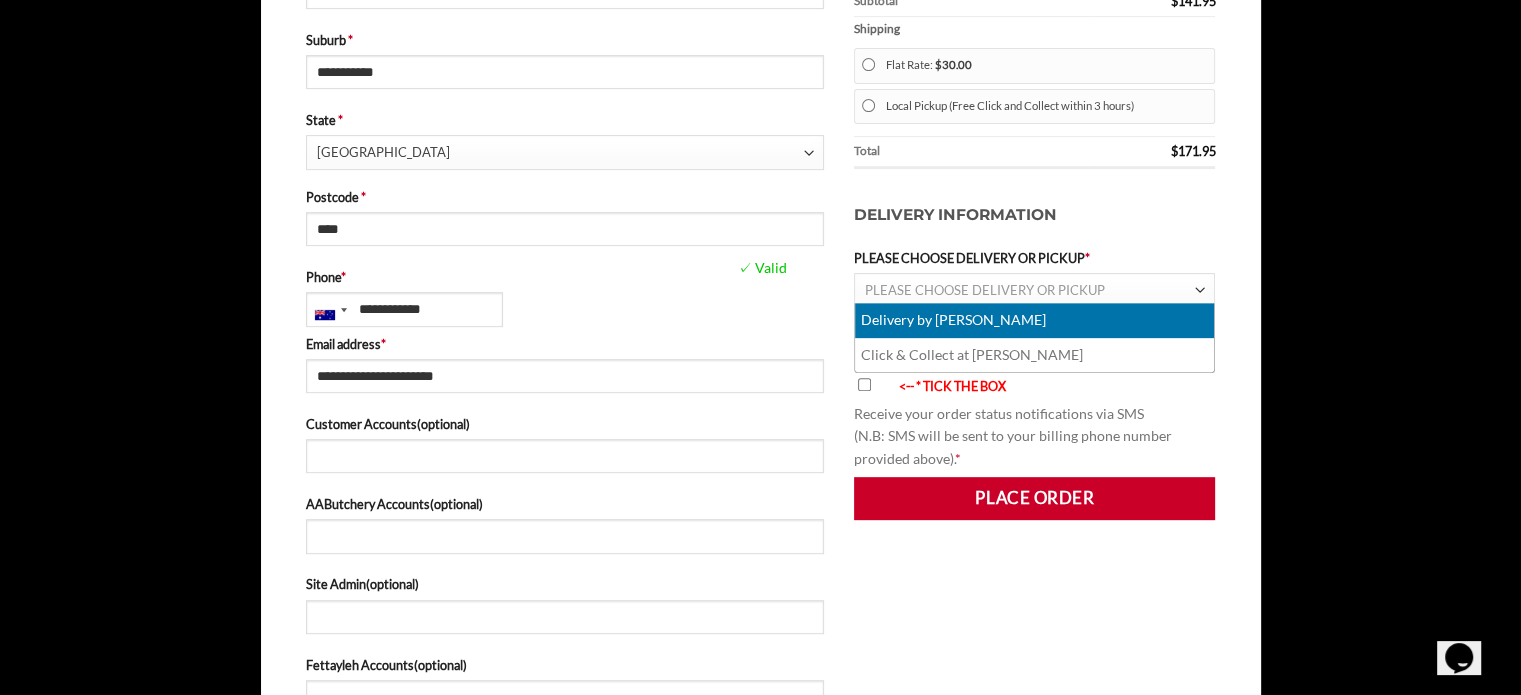 select on "********" 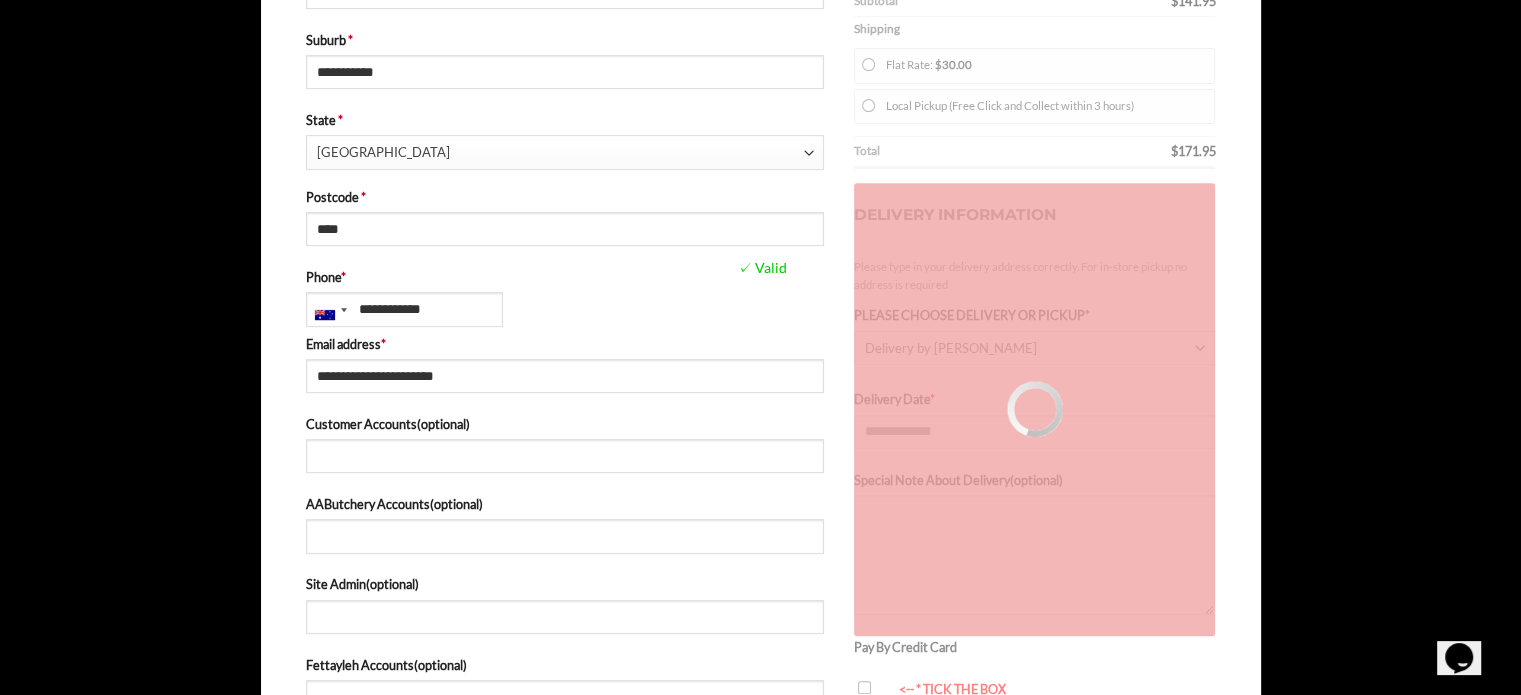 type on "**********" 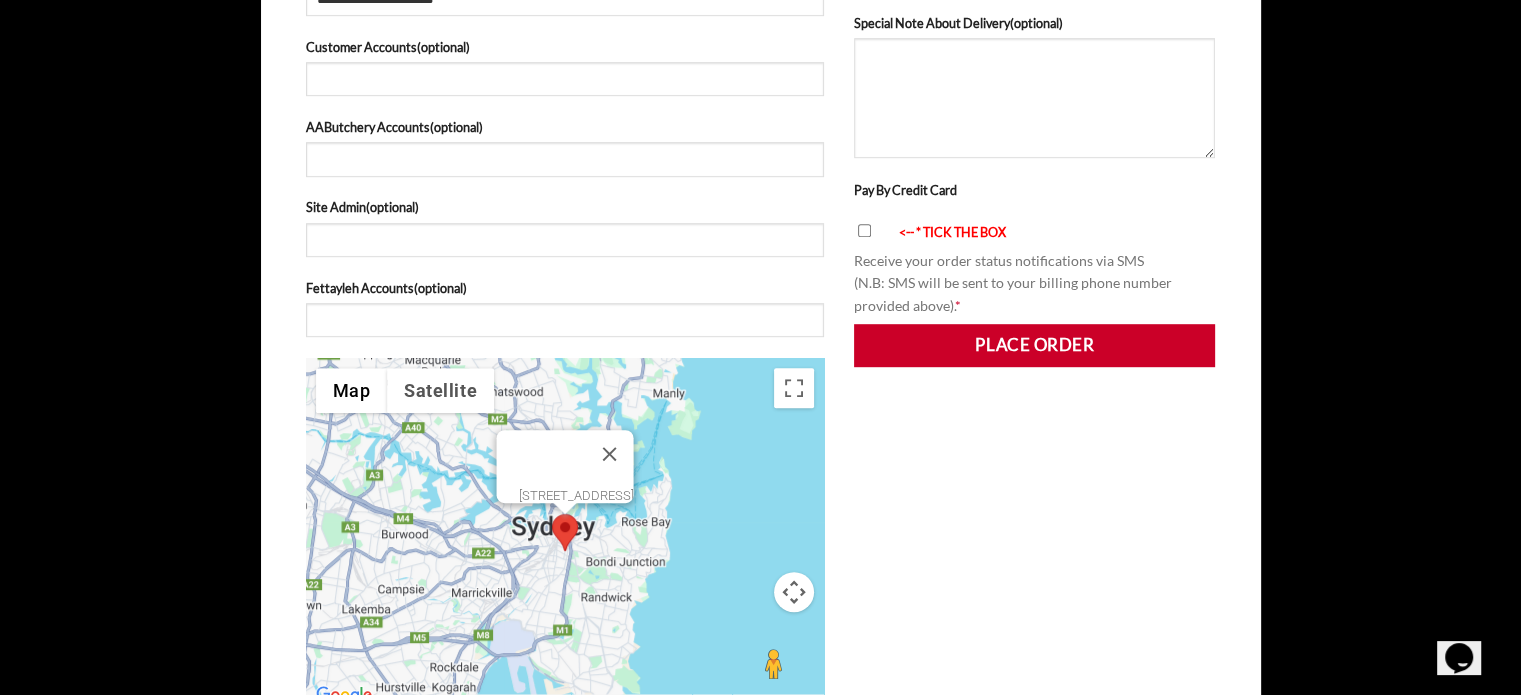 scroll, scrollTop: 1155, scrollLeft: 0, axis: vertical 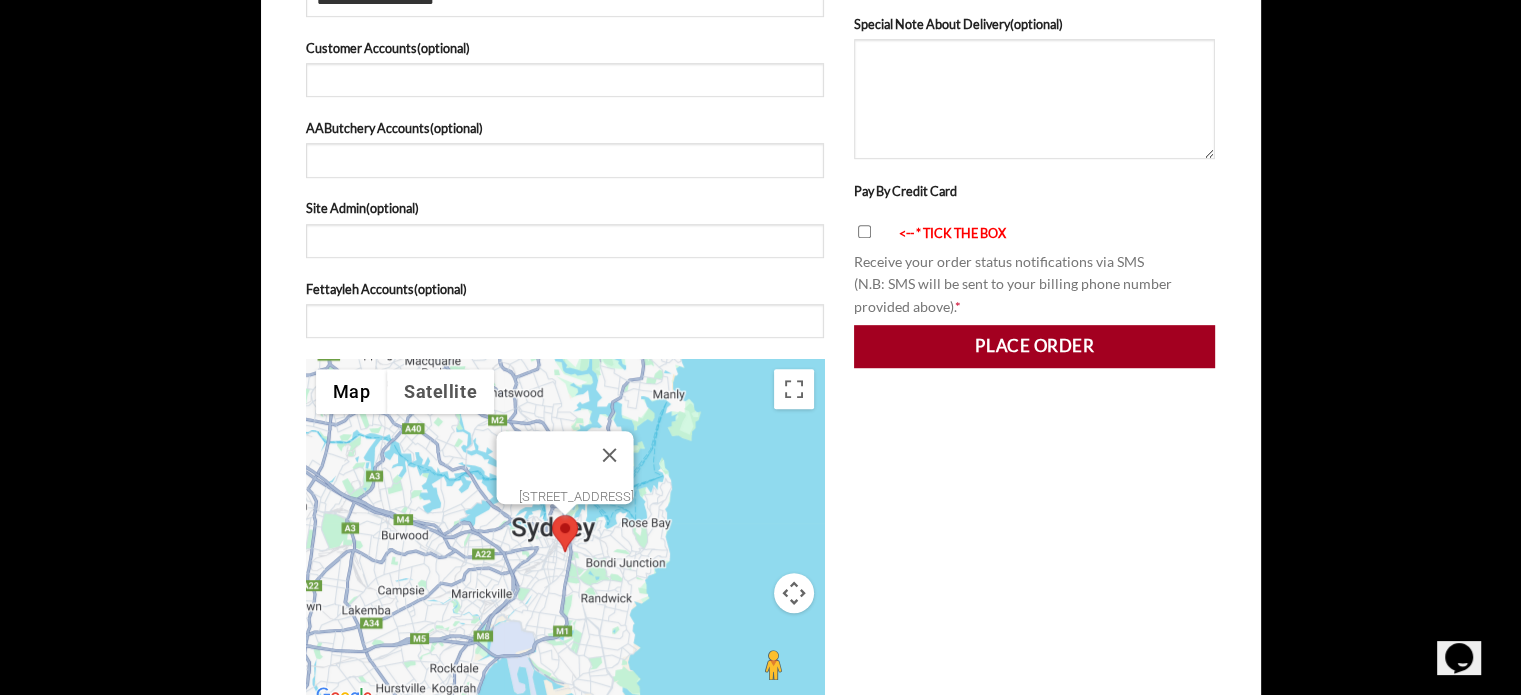 click on "Place order" at bounding box center (1035, 346) 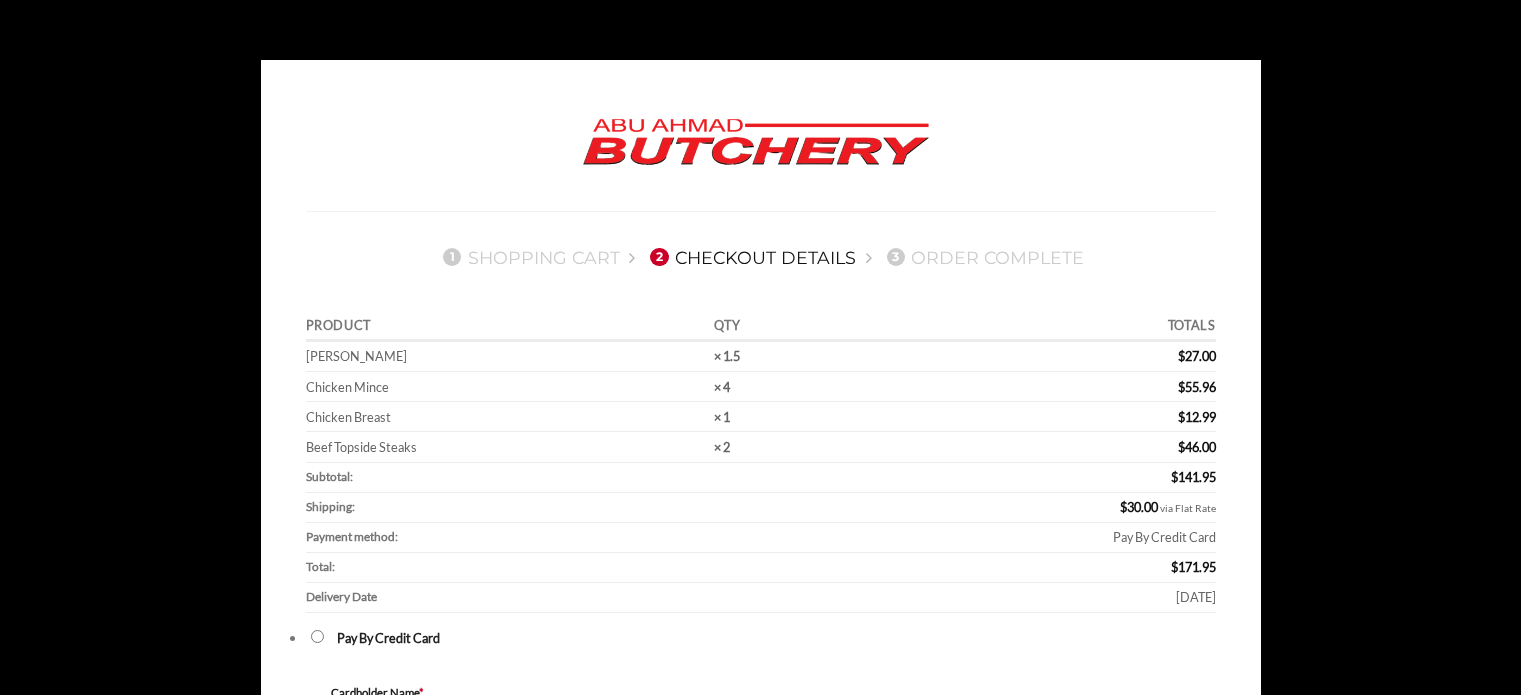 scroll, scrollTop: 0, scrollLeft: 0, axis: both 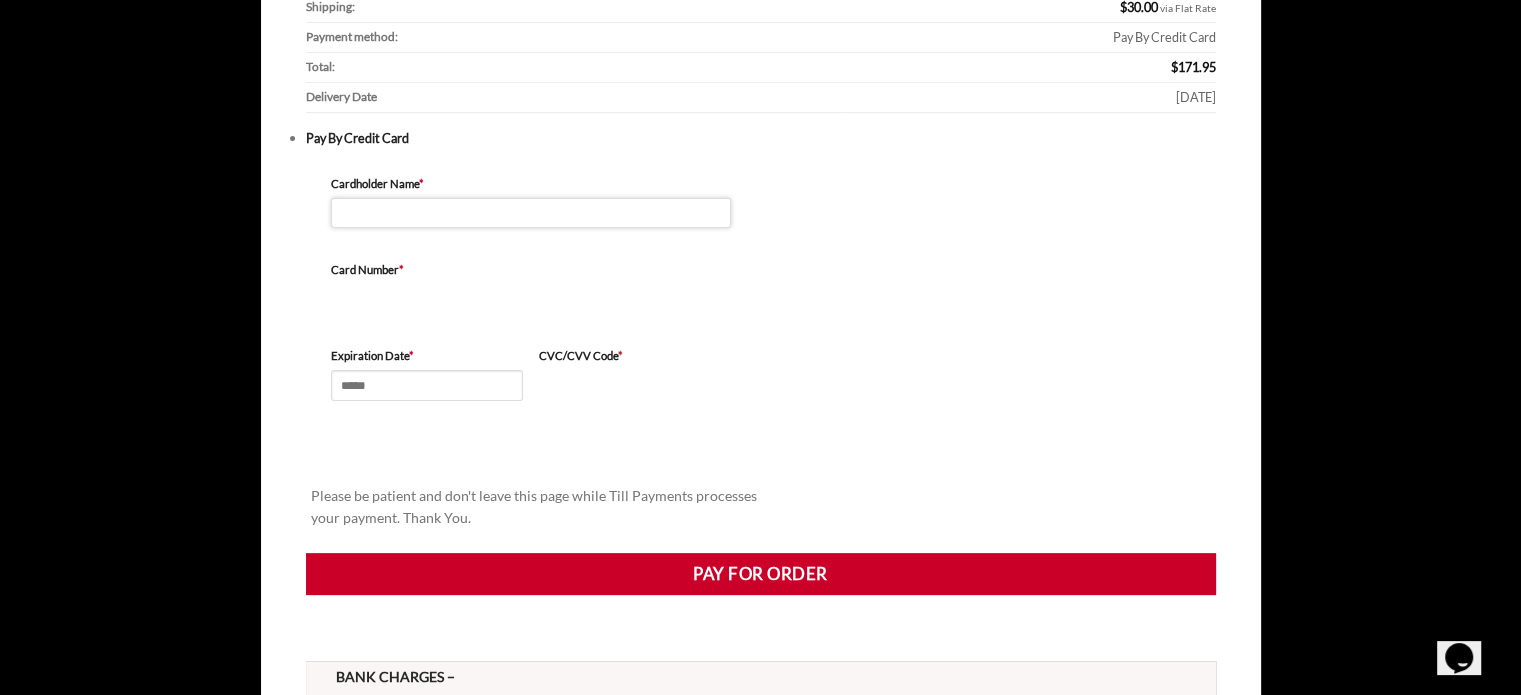 click on "Cardholder Name  *" at bounding box center [531, 213] 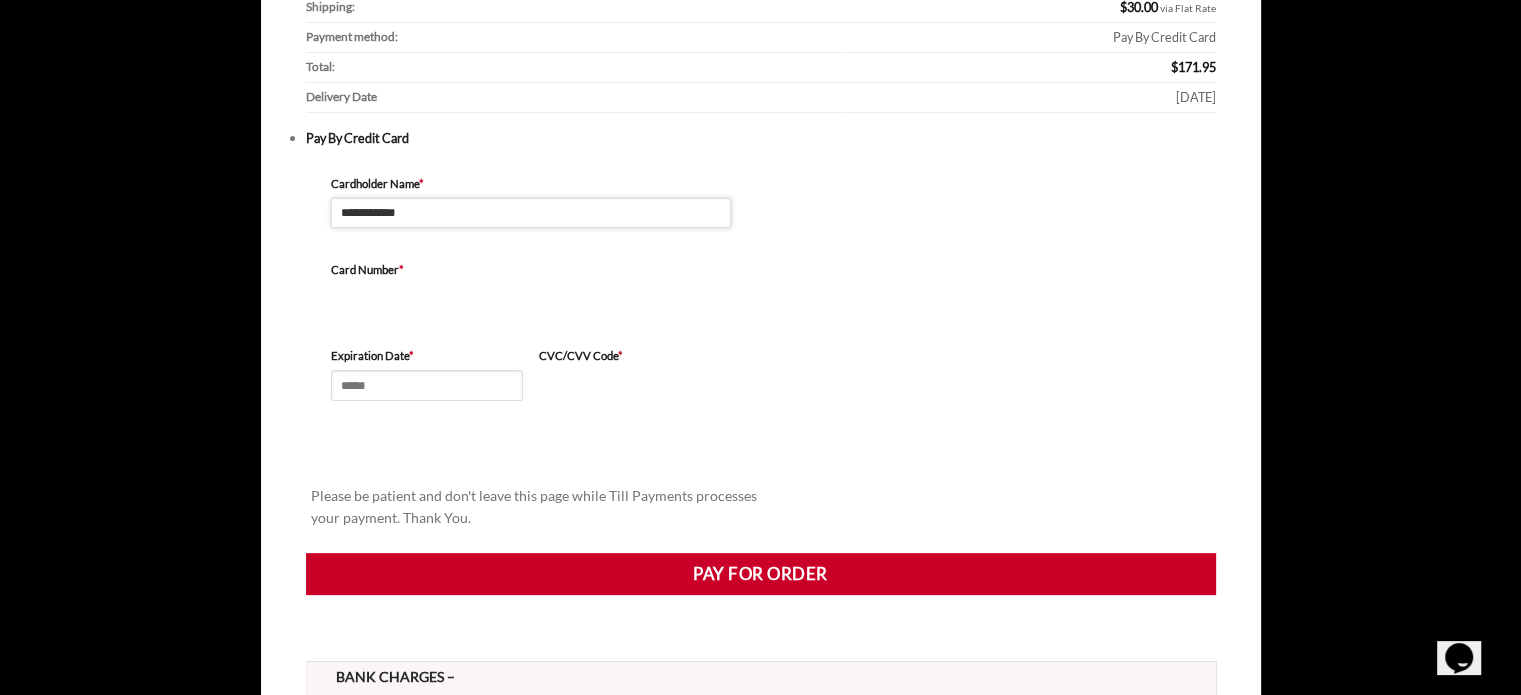 type on "**********" 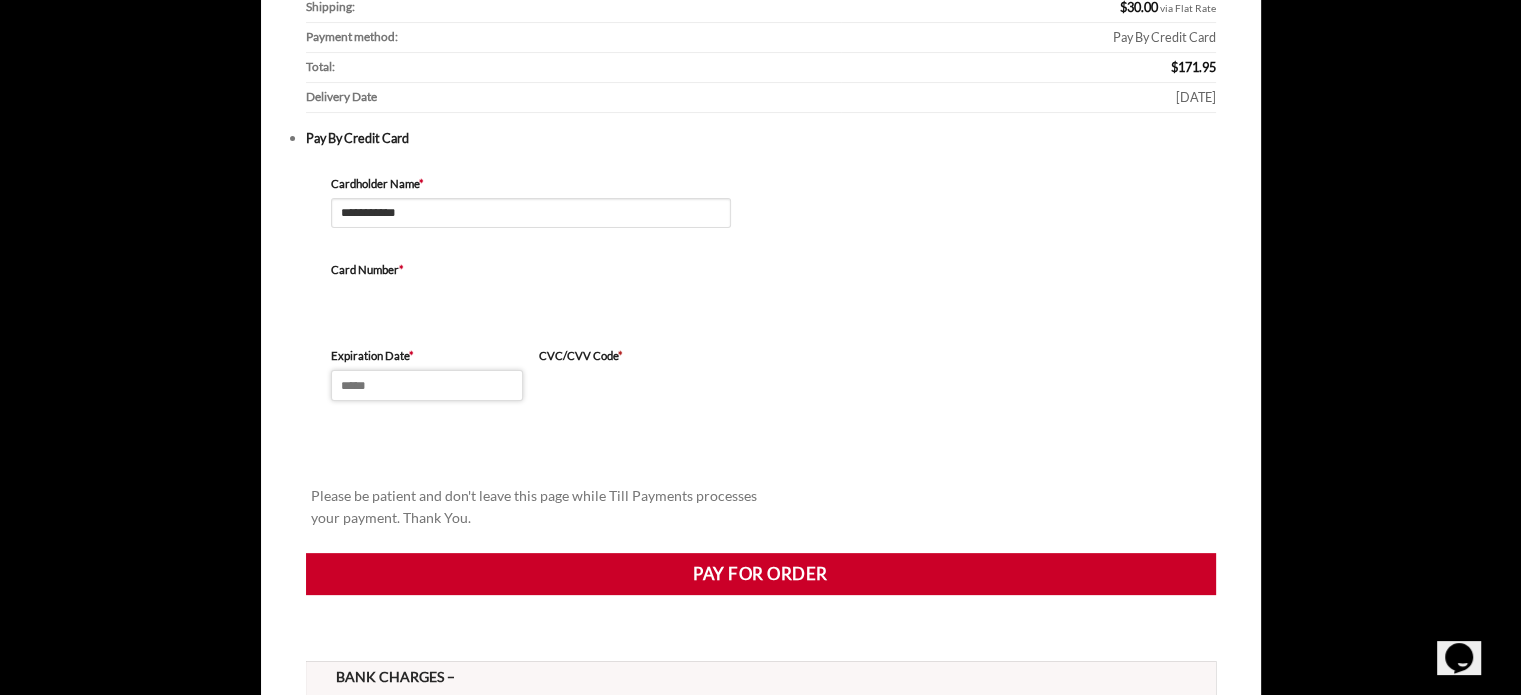 click on "Expiration Date  *" at bounding box center [427, 385] 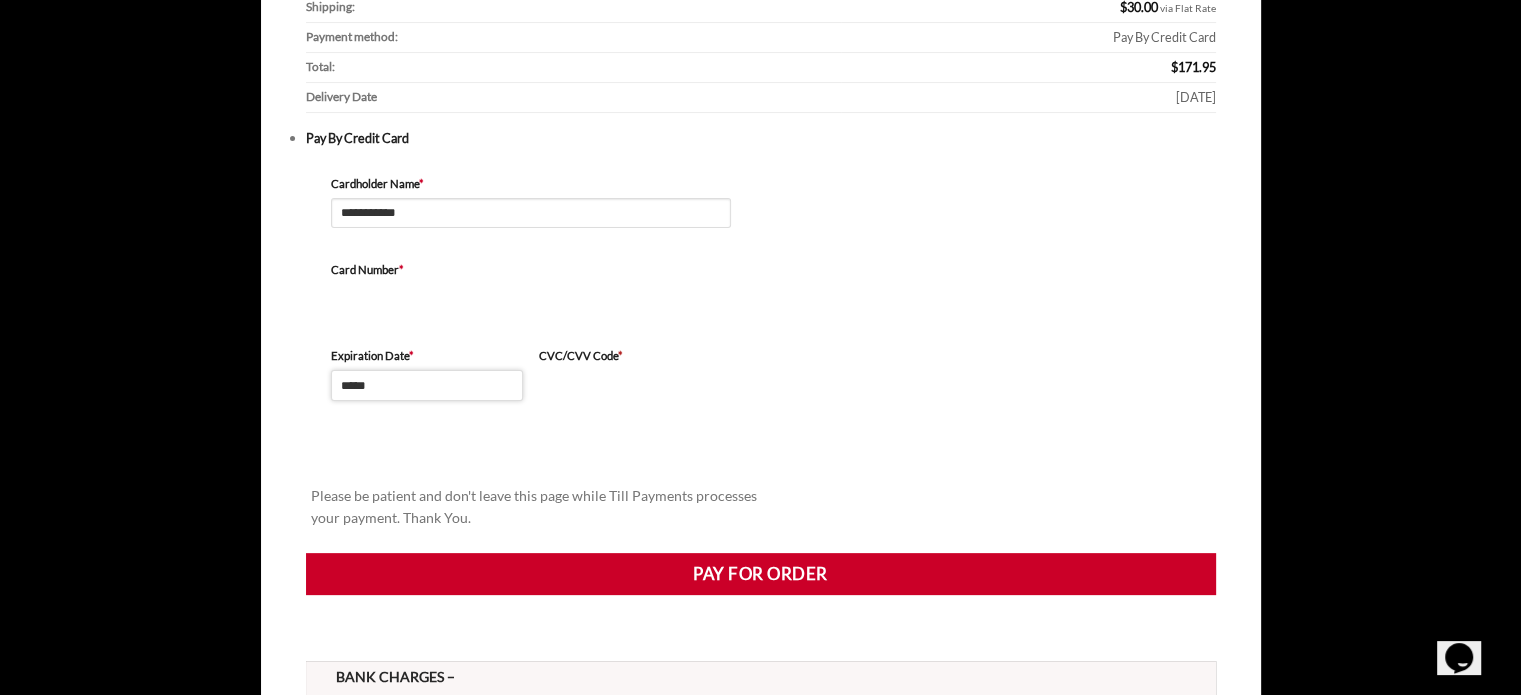 type on "*****" 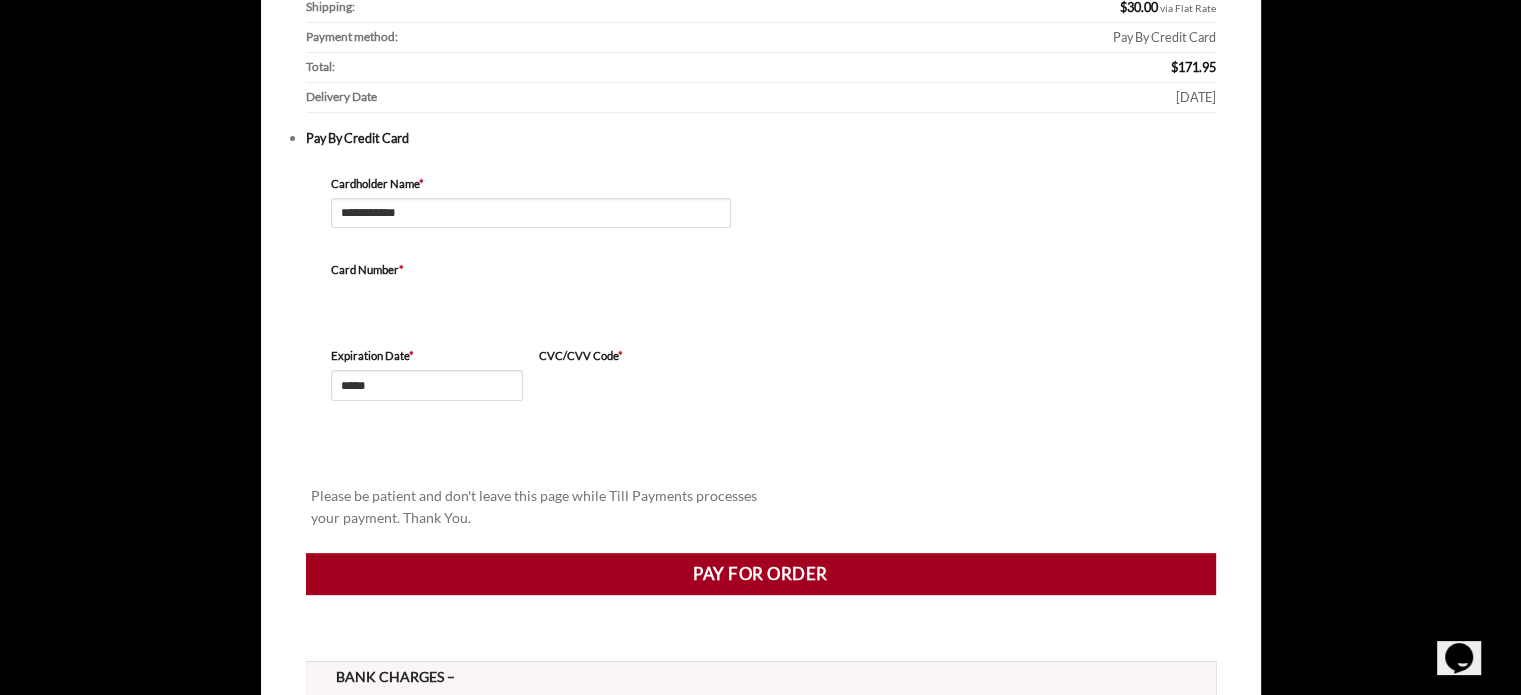 click on "Pay for order" at bounding box center (761, 574) 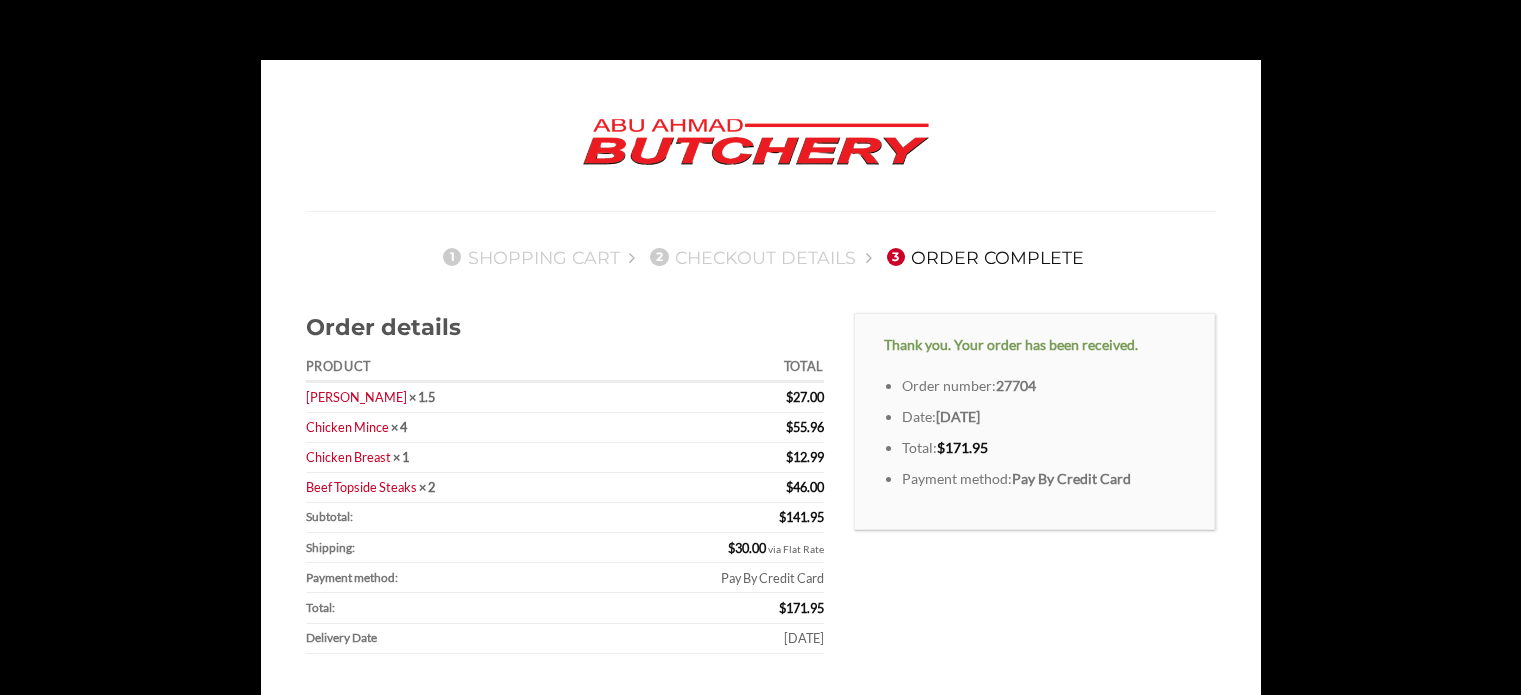 scroll, scrollTop: 0, scrollLeft: 0, axis: both 